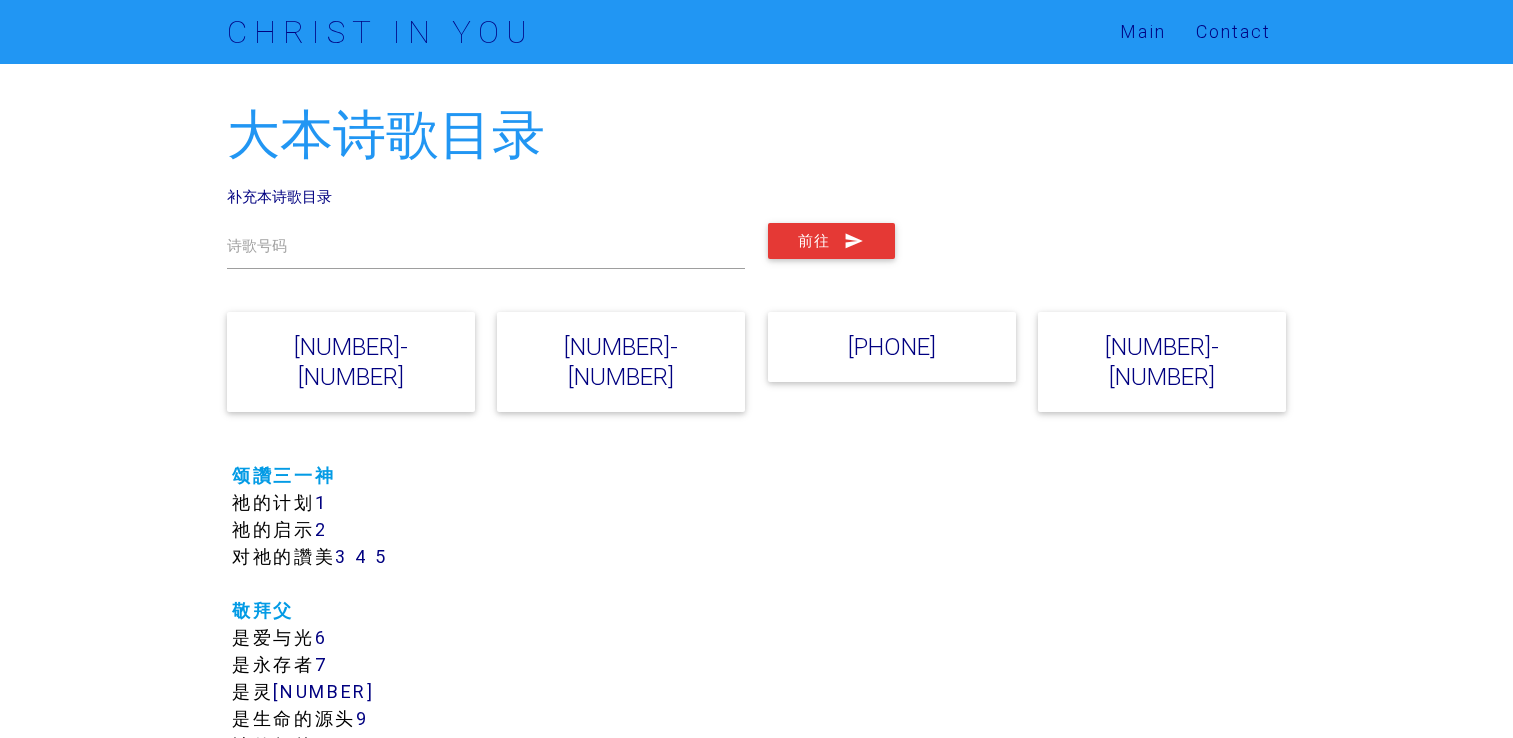 scroll, scrollTop: 0, scrollLeft: 0, axis: both 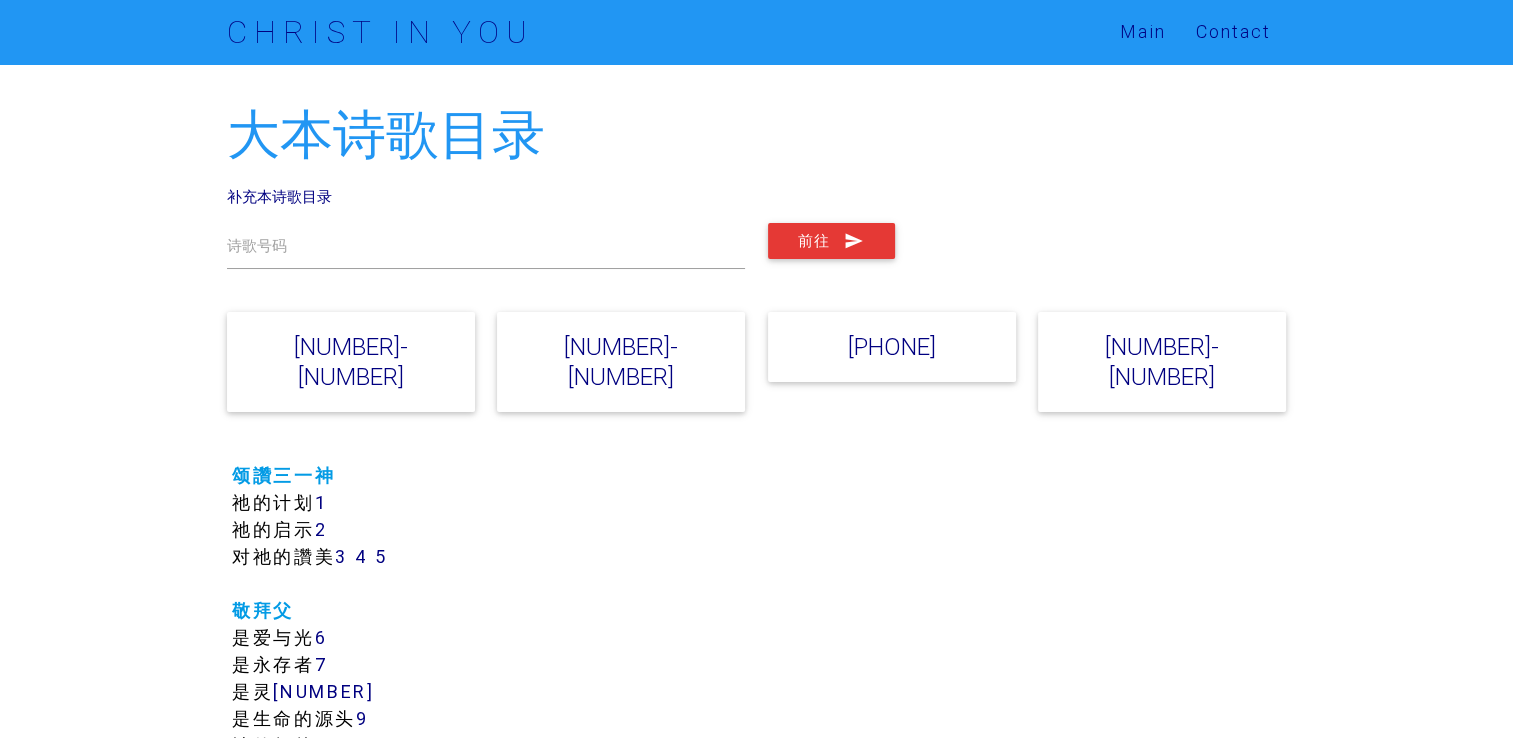 click on "[NUMBER]-[NUMBER]" at bounding box center [351, 362] 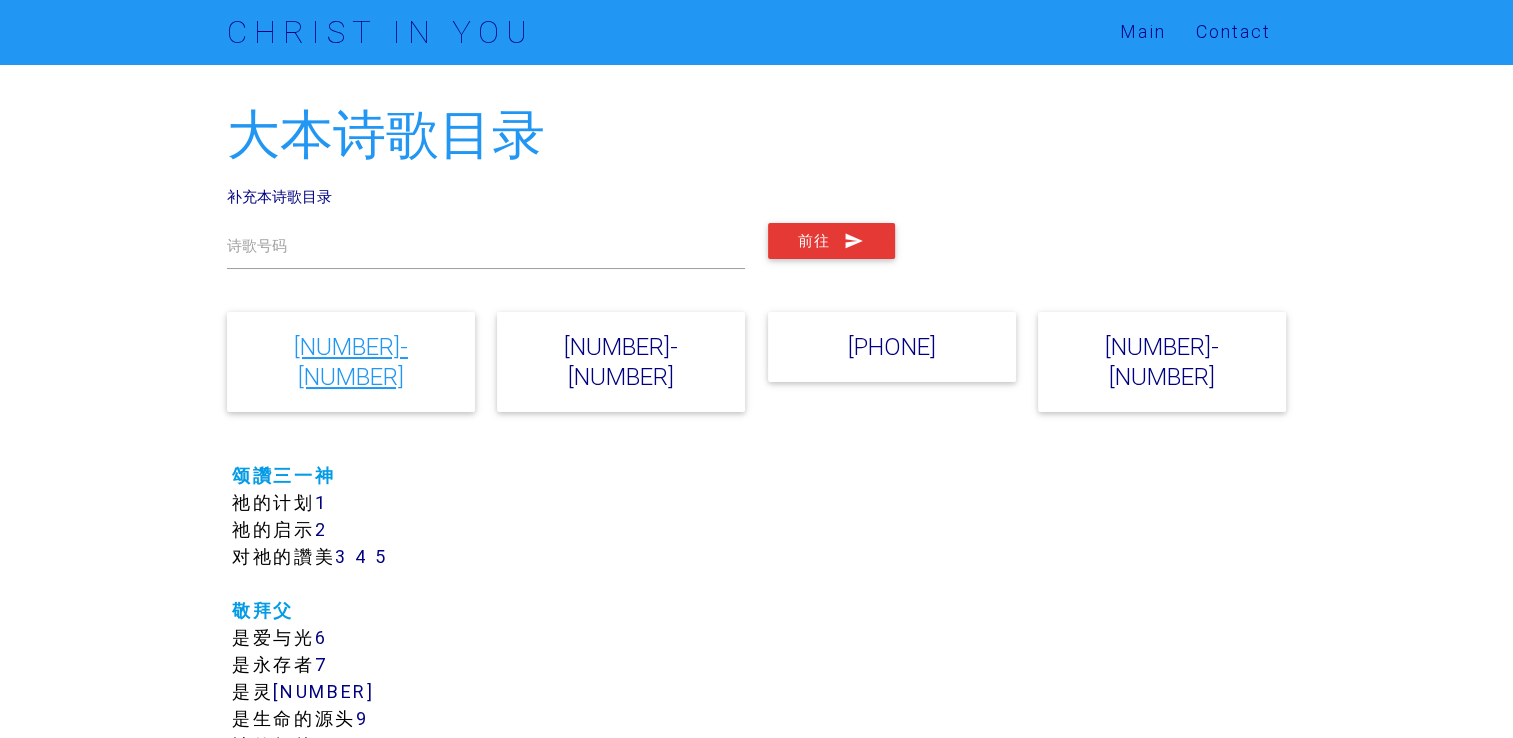 click on "[NUMBER]-[NUMBER]" at bounding box center [351, 361] 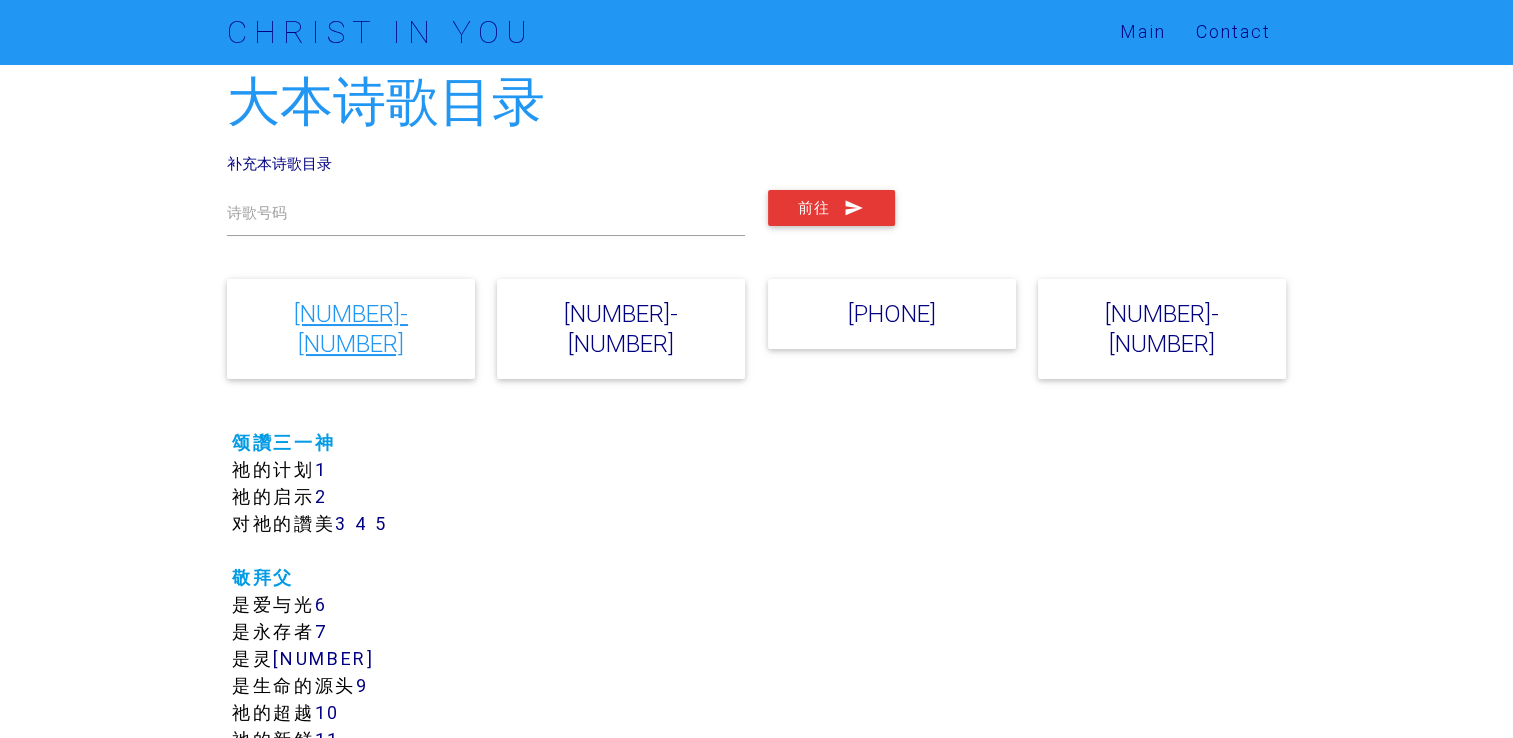 click on "[NUMBER]-[NUMBER]" at bounding box center [351, 328] 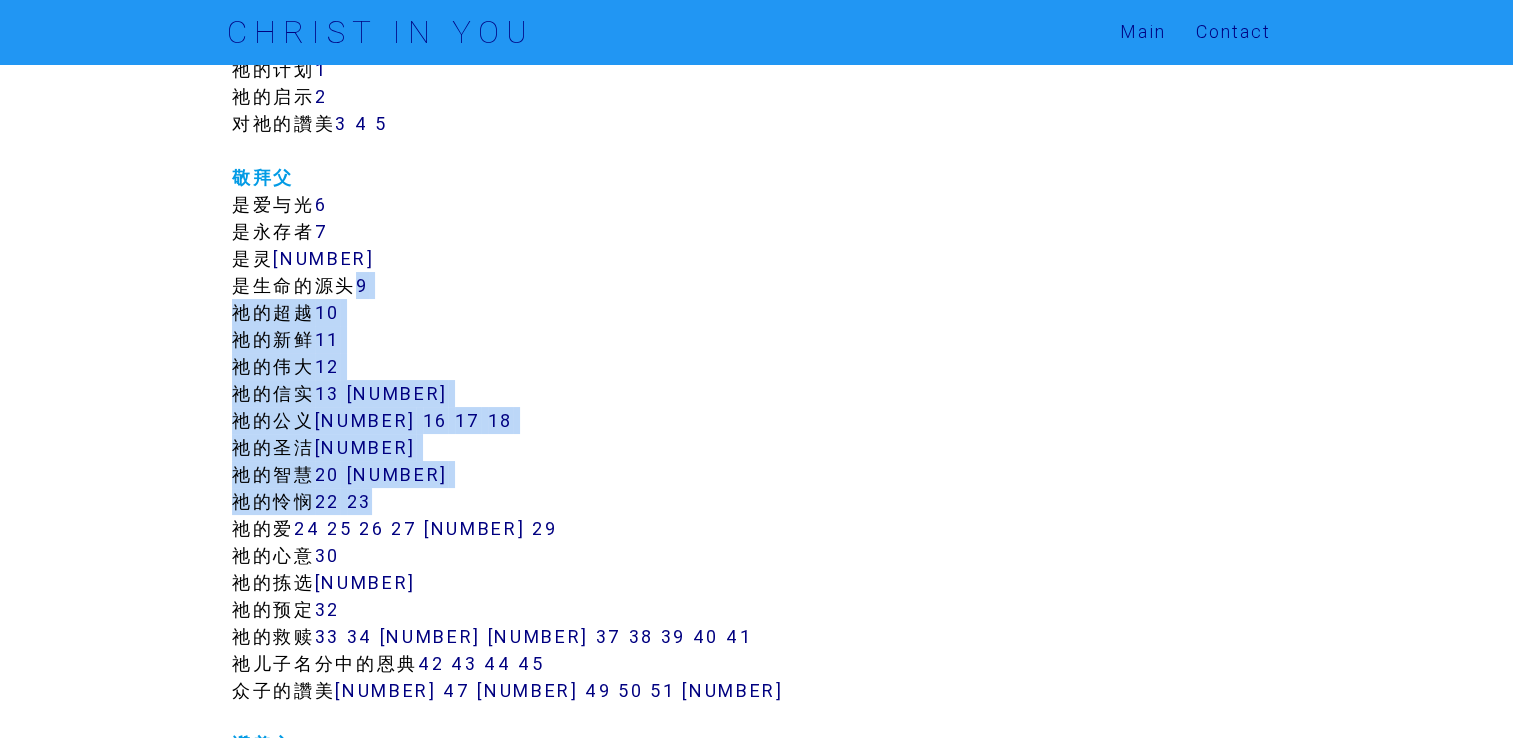 drag, startPoint x: 596, startPoint y: 266, endPoint x: 573, endPoint y: 466, distance: 201.31816 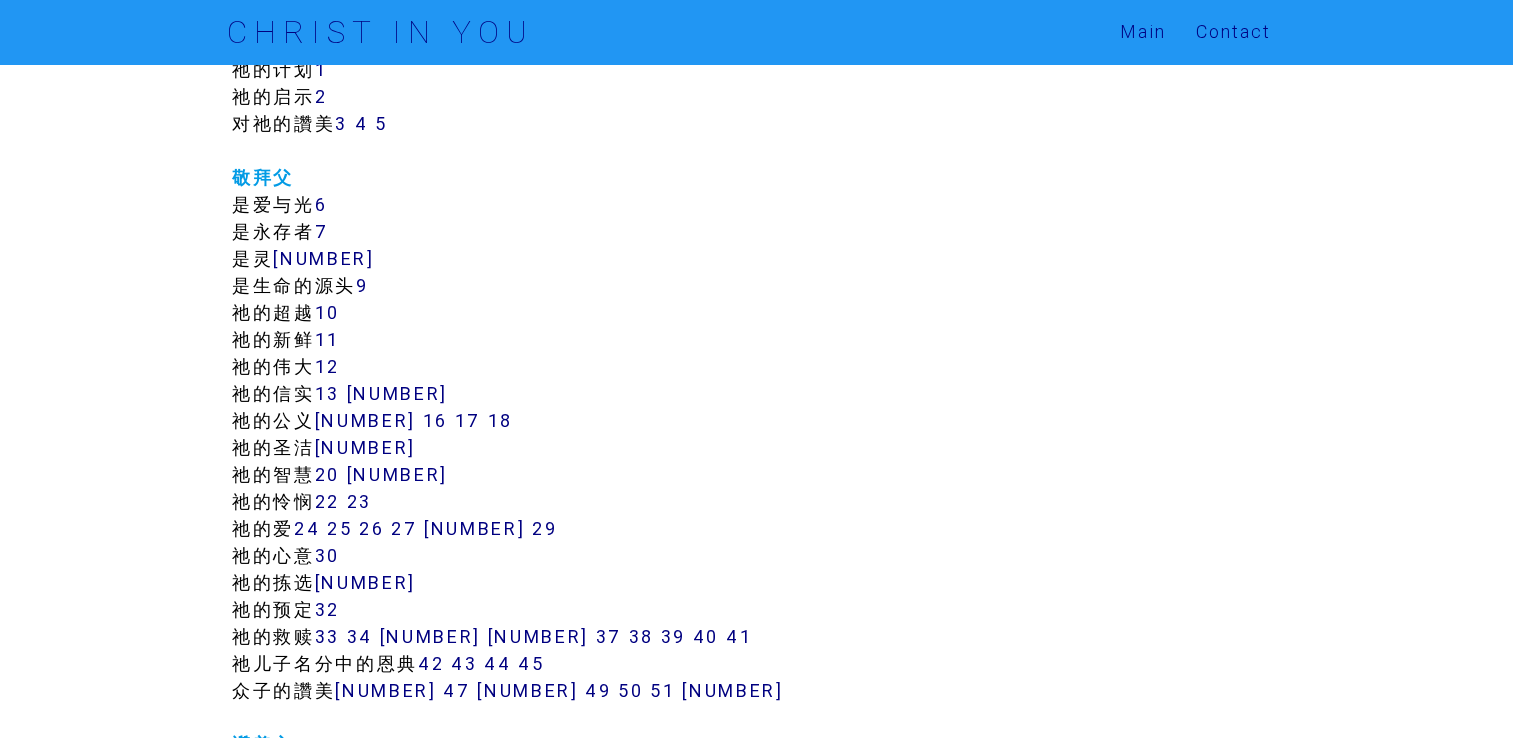 click on "大本诗歌目录
补充本诗歌目录
诗歌号码
前往
1-200
200-400
400-600
600-800
颂讚三一神
祂的计划  1
祂的启示  2 3" at bounding box center [756, 5366] 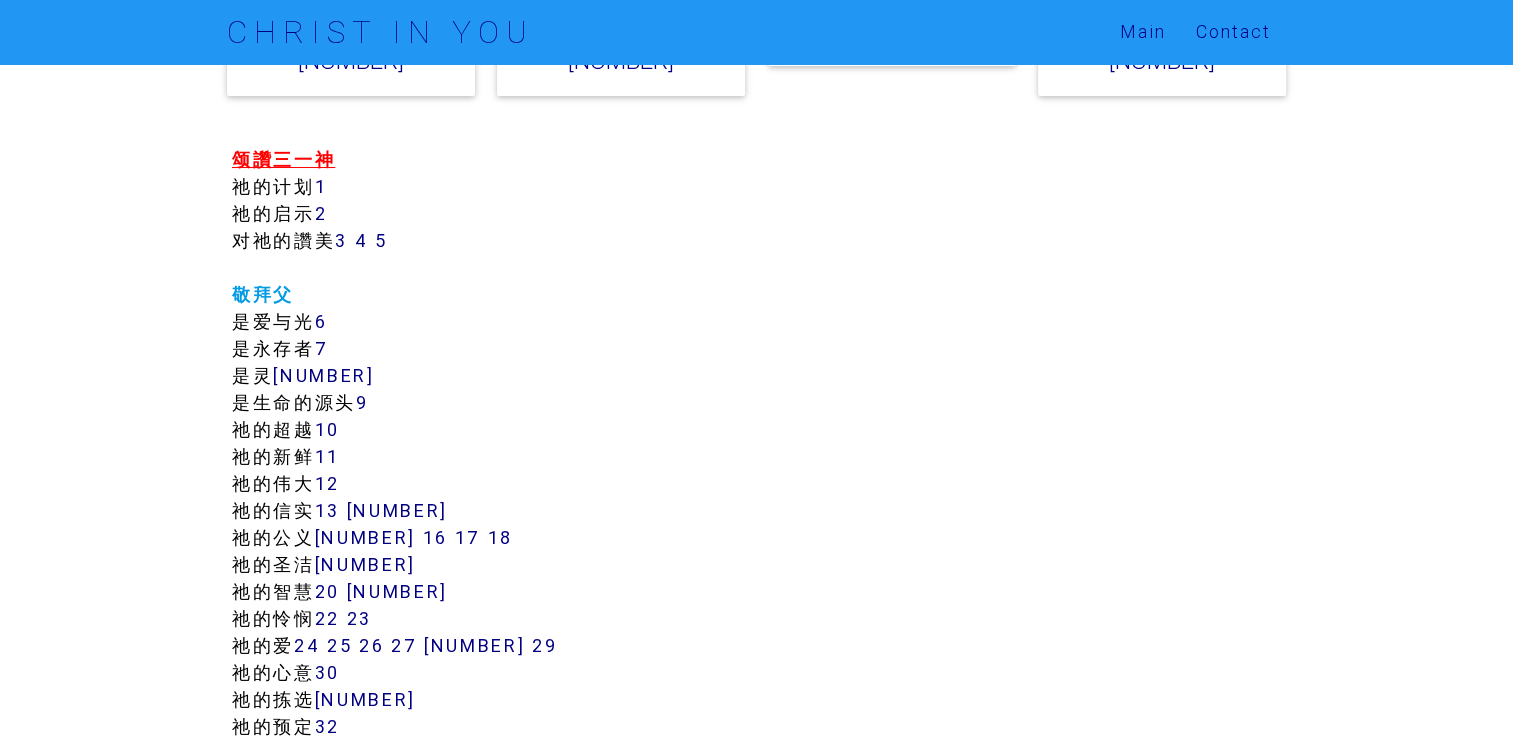 scroll, scrollTop: 233, scrollLeft: 0, axis: vertical 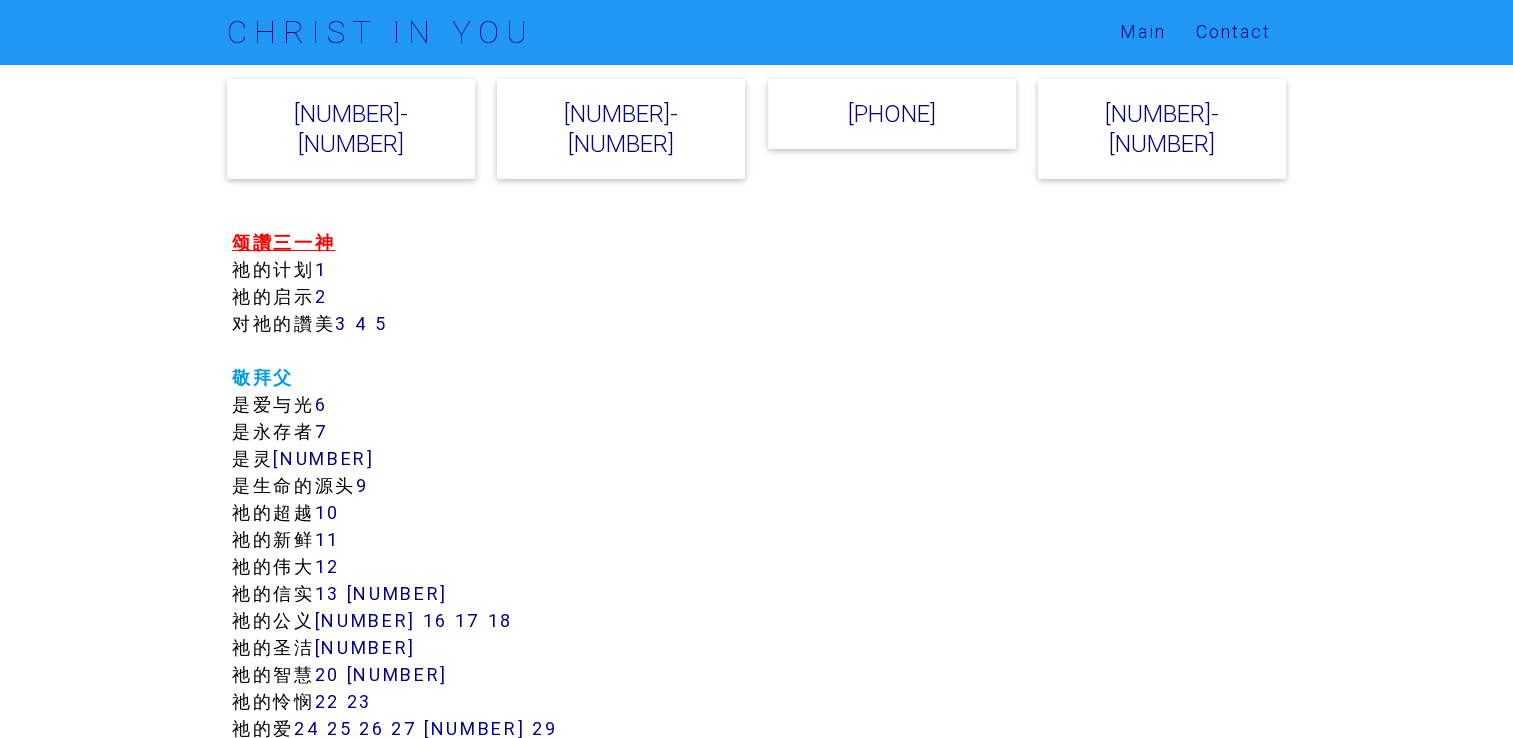 click on "颂讚三一神" at bounding box center [283, 242] 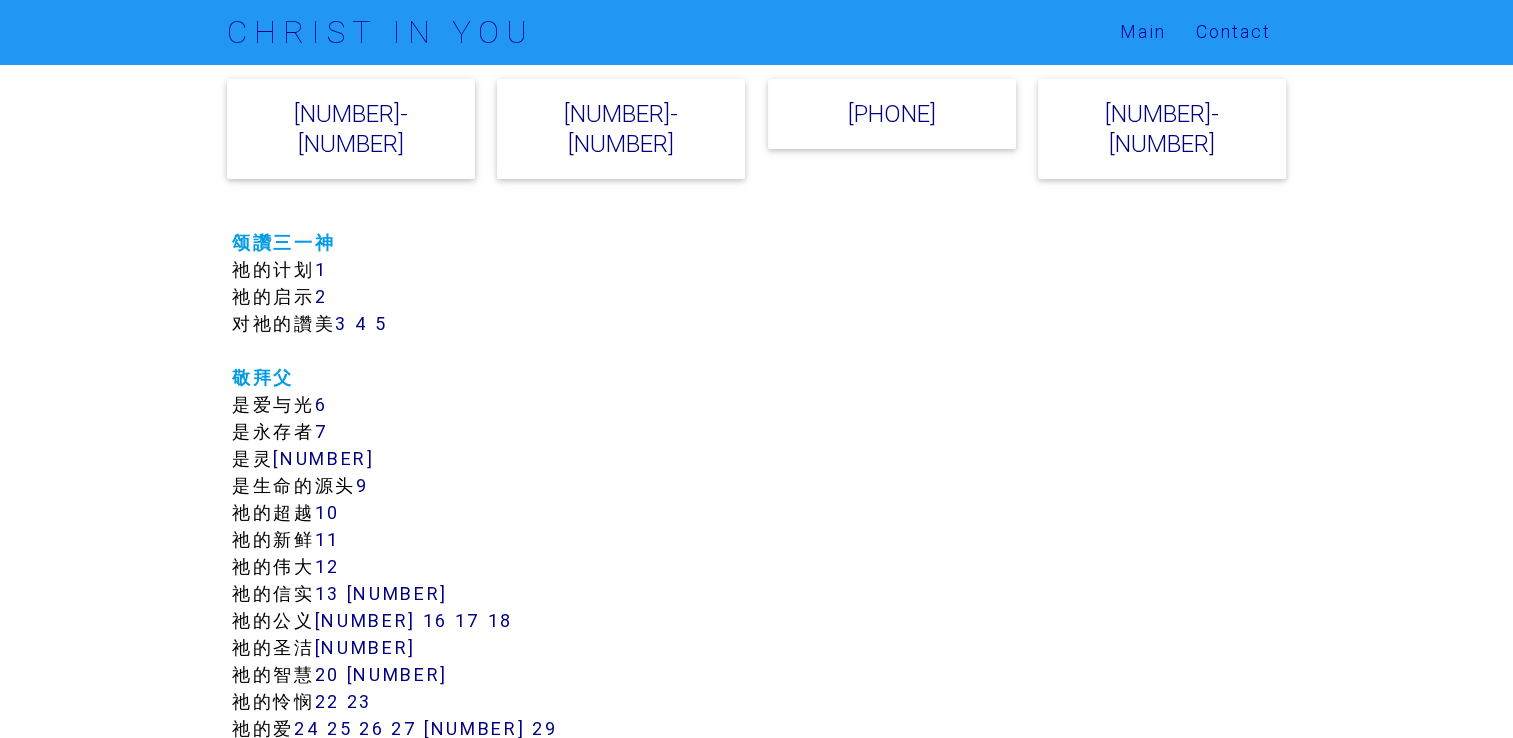 click on "颂讚三一神
祂的计划  1
祂的启示  2
对祂的讚美  3
4
5
敬拜父
是爱与光  6
是永存者  7
是灵  8
是生命的源头  9
祂的超越  10
祂的新鲜  11
祂的伟大  12
祂的信实  13
14
祂的公义  15
16
17
18
祂的圣洁  19
祂的智慧  20
21
祂的怜悯  22
23
祂的爱  24
25
26
27
28
29
祂的心意  30 31 32 33 34" at bounding box center [756, 5750] 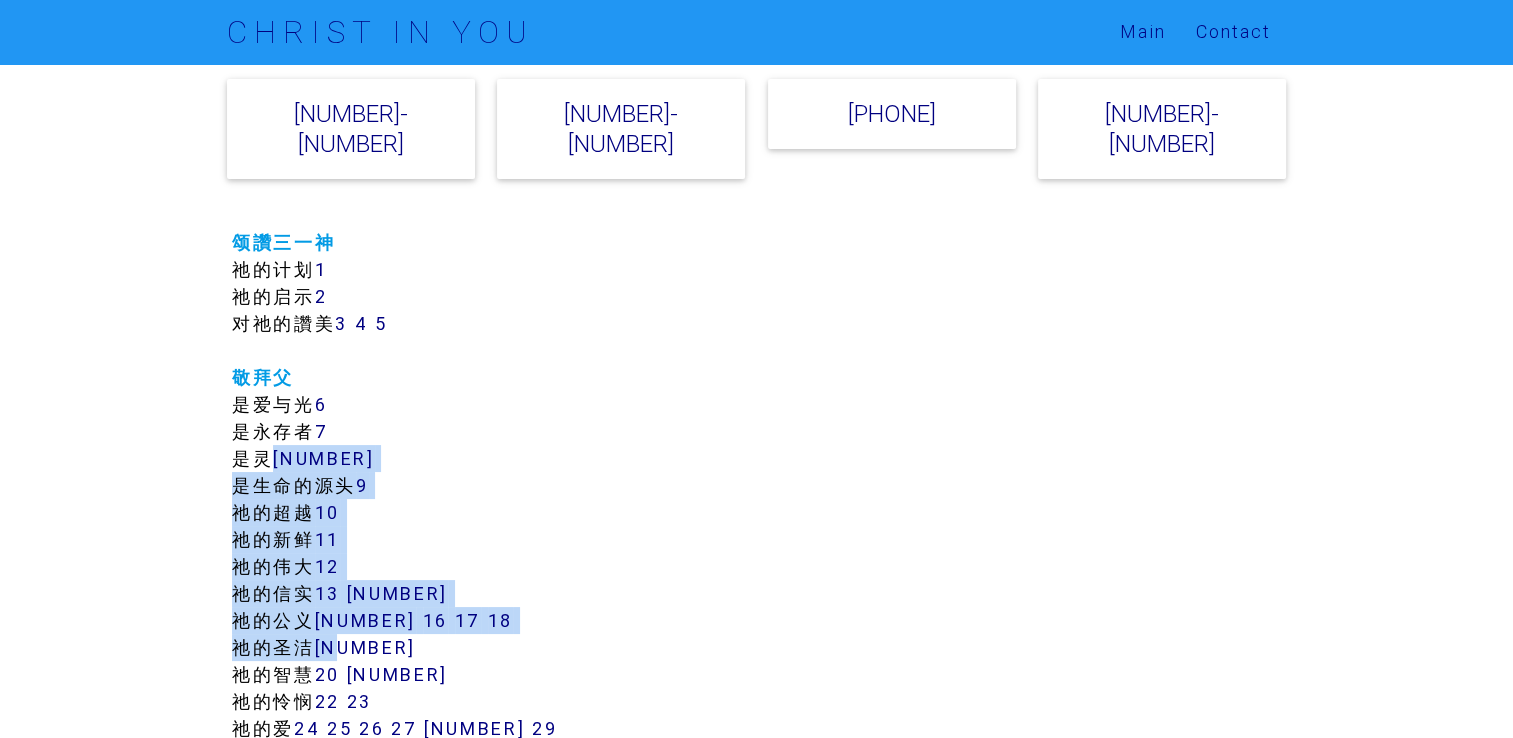 drag, startPoint x: 727, startPoint y: 437, endPoint x: 762, endPoint y: 582, distance: 149.16434 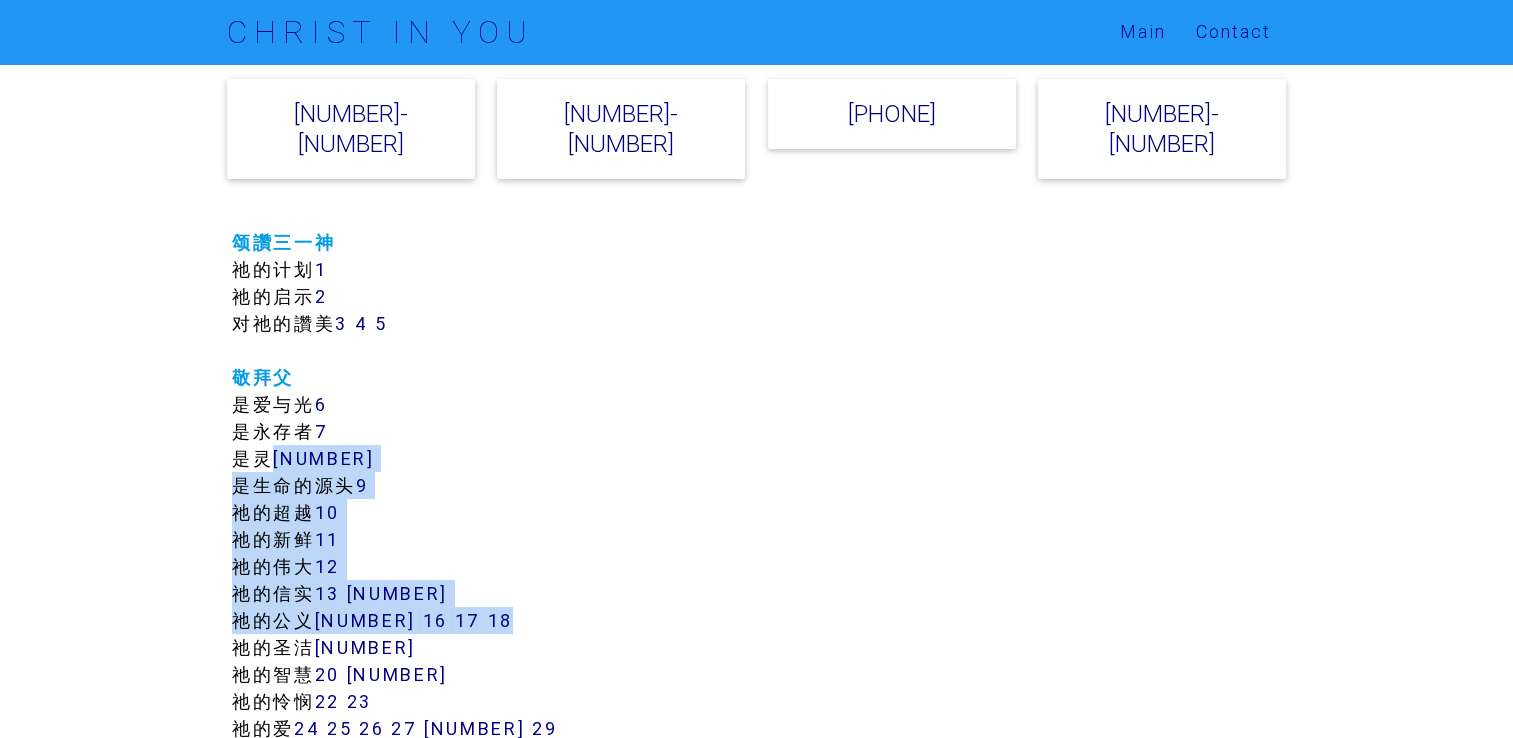 drag, startPoint x: 762, startPoint y: 582, endPoint x: 656, endPoint y: 445, distance: 173.21951 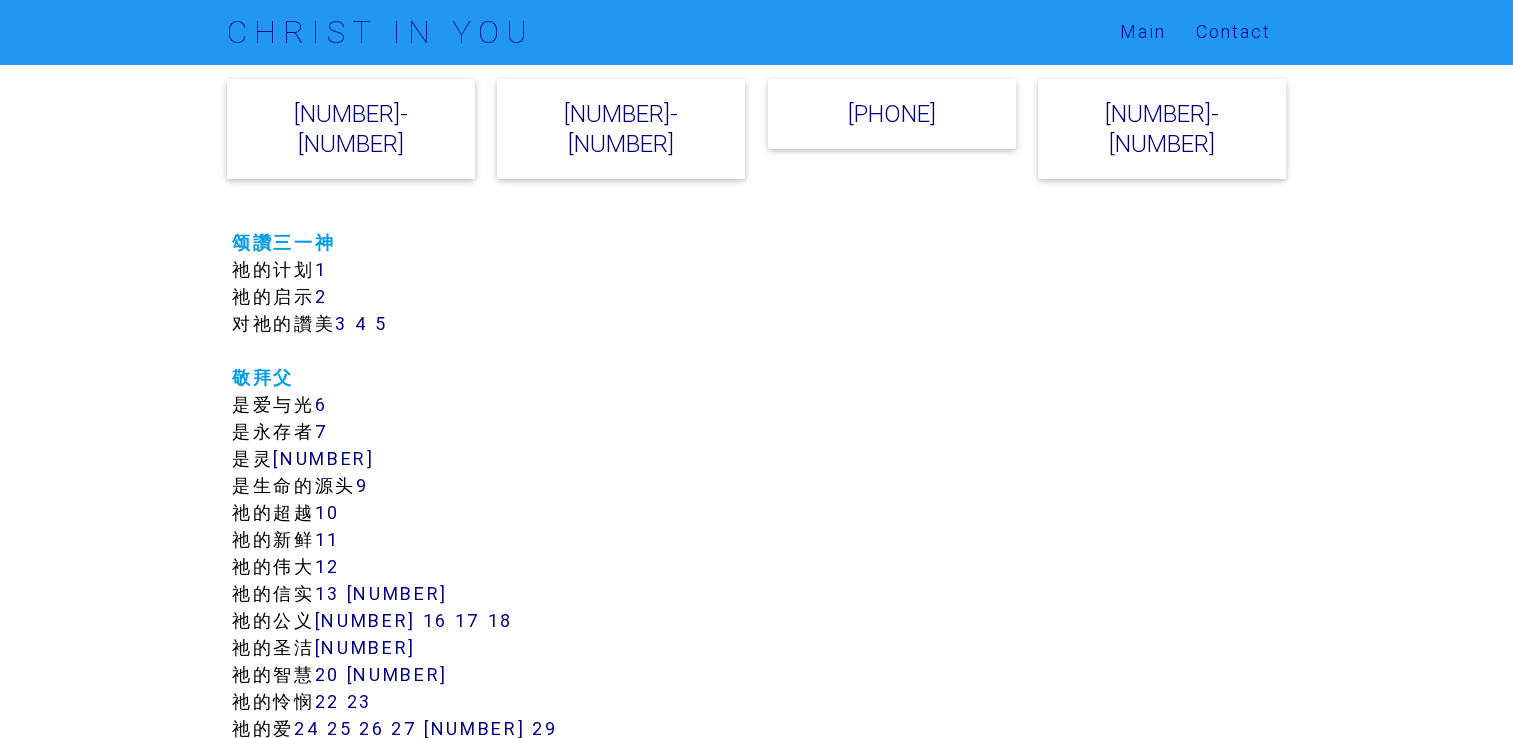 click on "大本诗歌目录
补充本诗歌目录
诗歌号码
前往
1-200
200-400
400-600
600-800
颂讚三一神
祂的计划  1
祂的启示  2 3" at bounding box center (756, 5566) 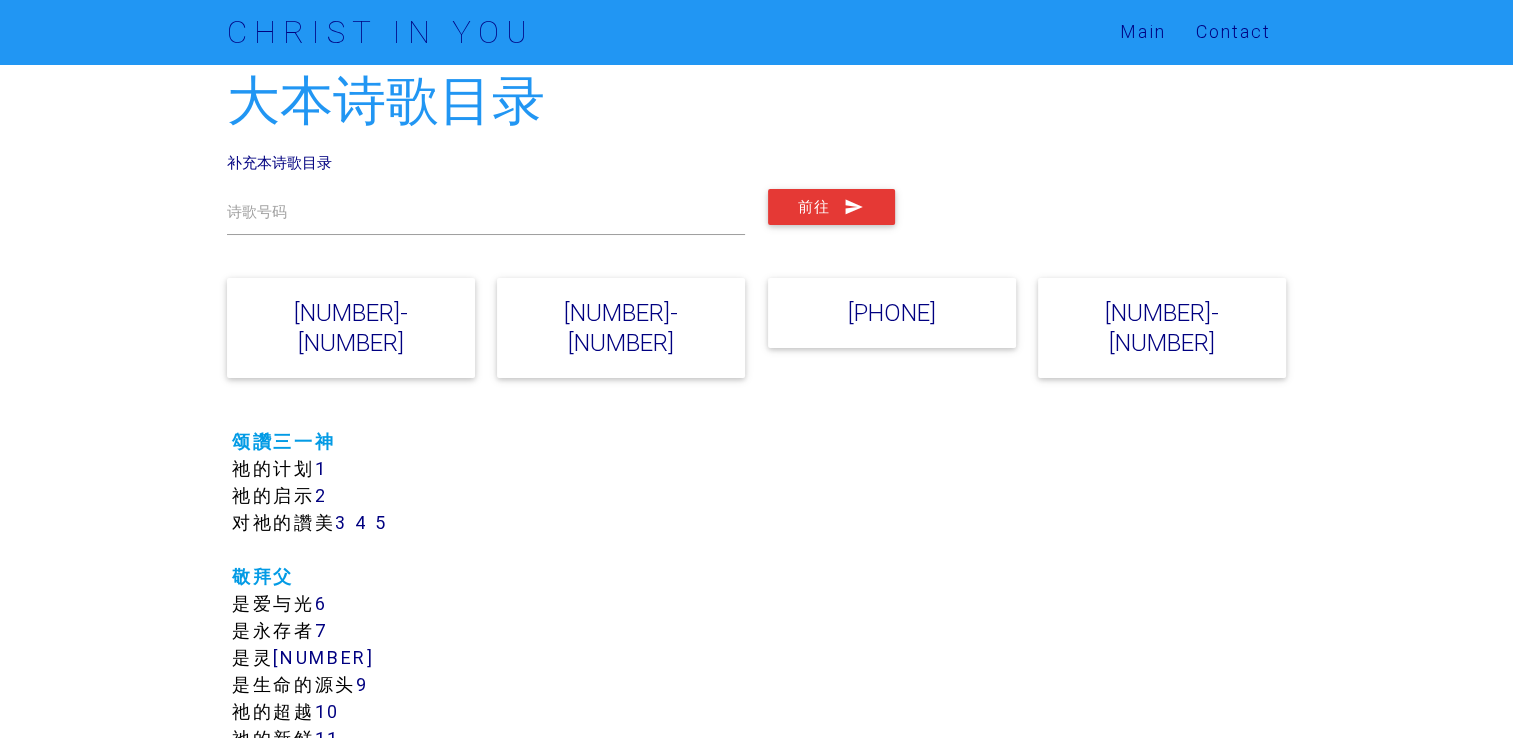 scroll, scrollTop: 33, scrollLeft: 0, axis: vertical 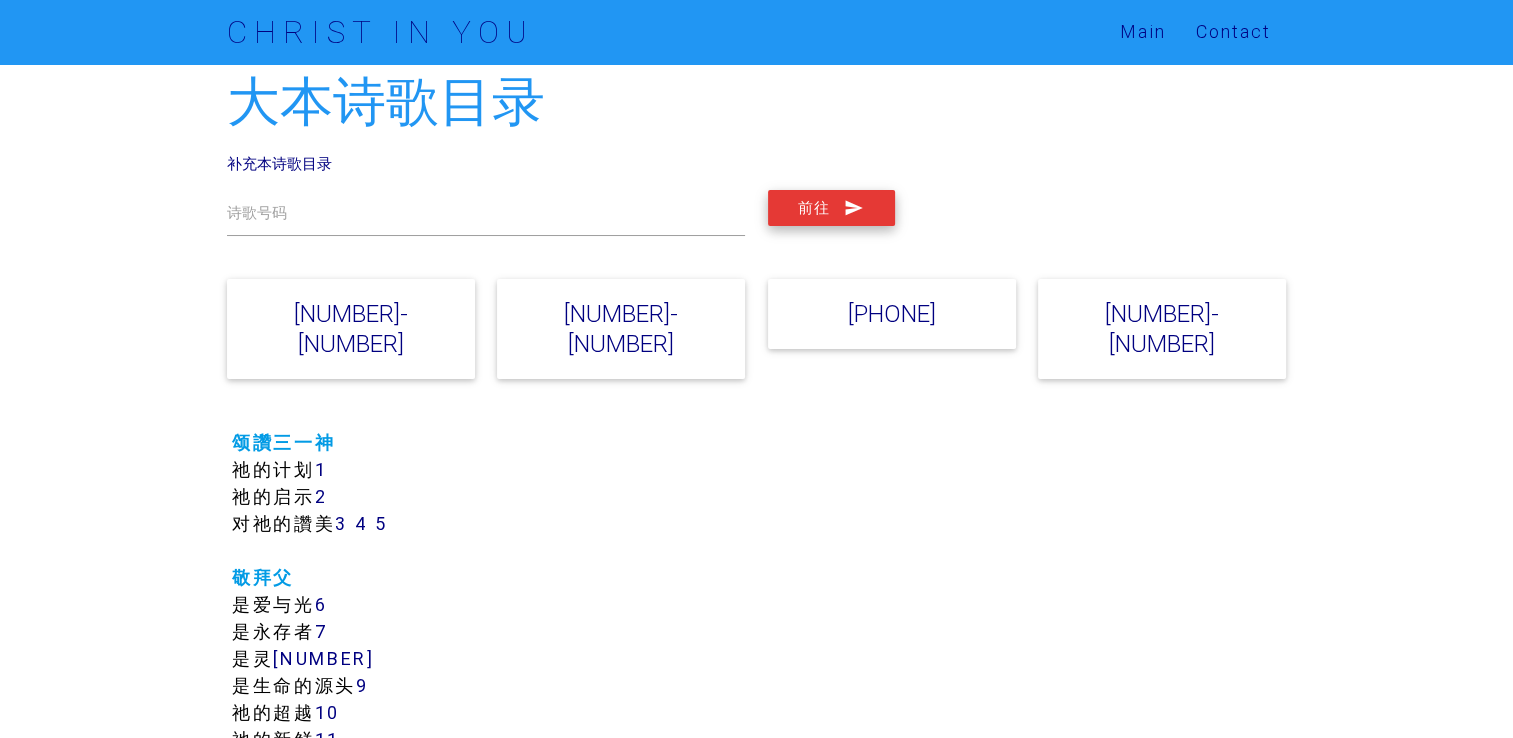 click on "前往" at bounding box center (831, 208) 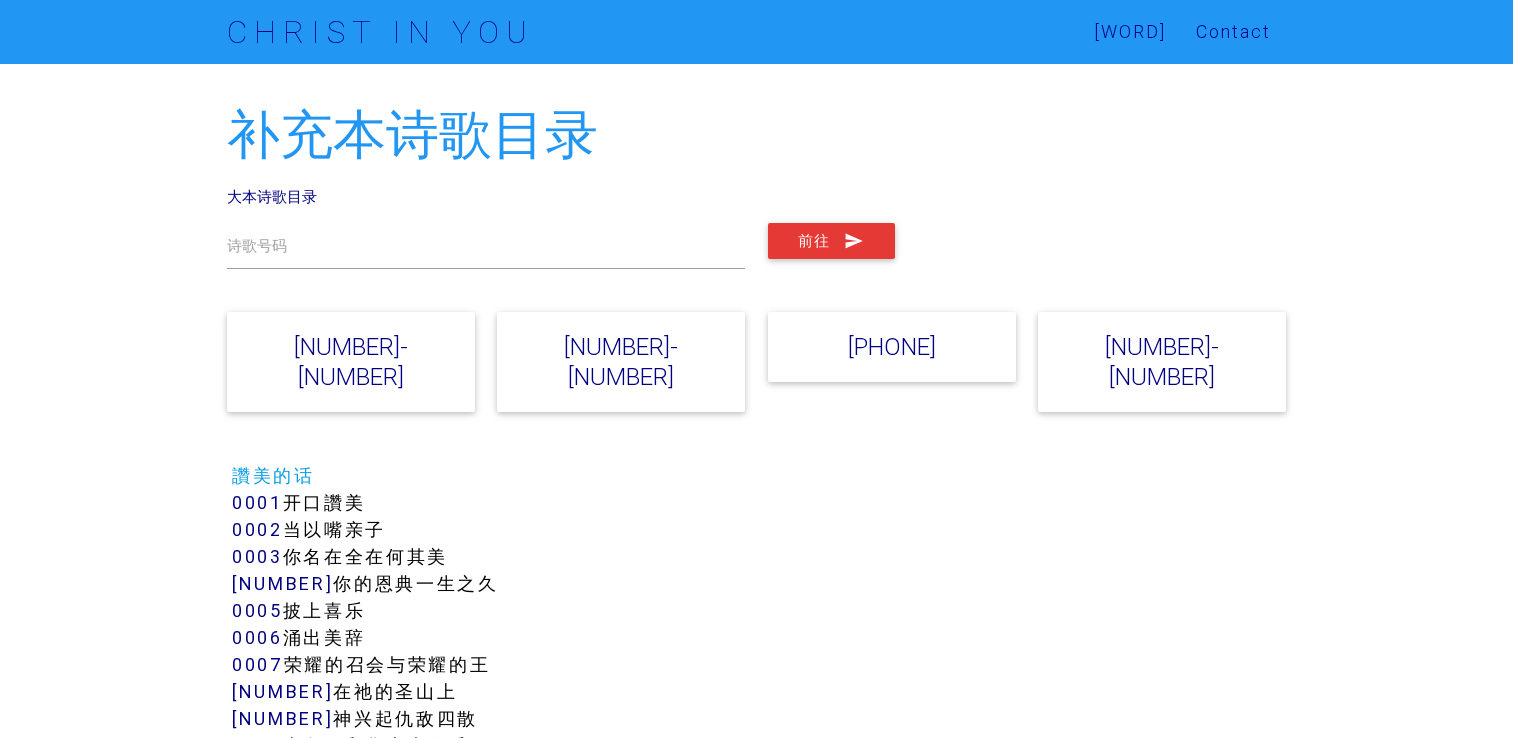 scroll, scrollTop: 0, scrollLeft: 0, axis: both 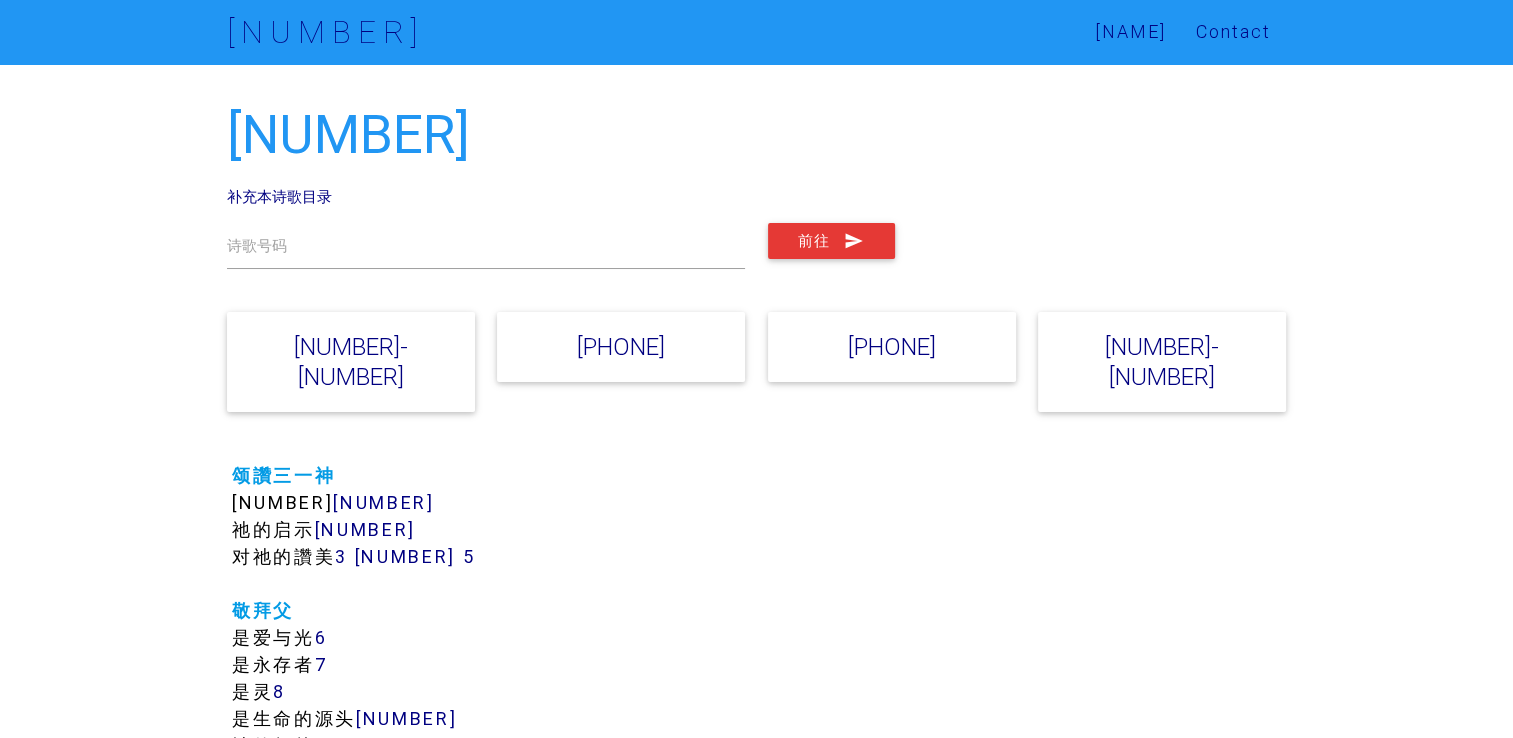 click on "[NUMBER]-[NUMBER]" at bounding box center (351, 362) 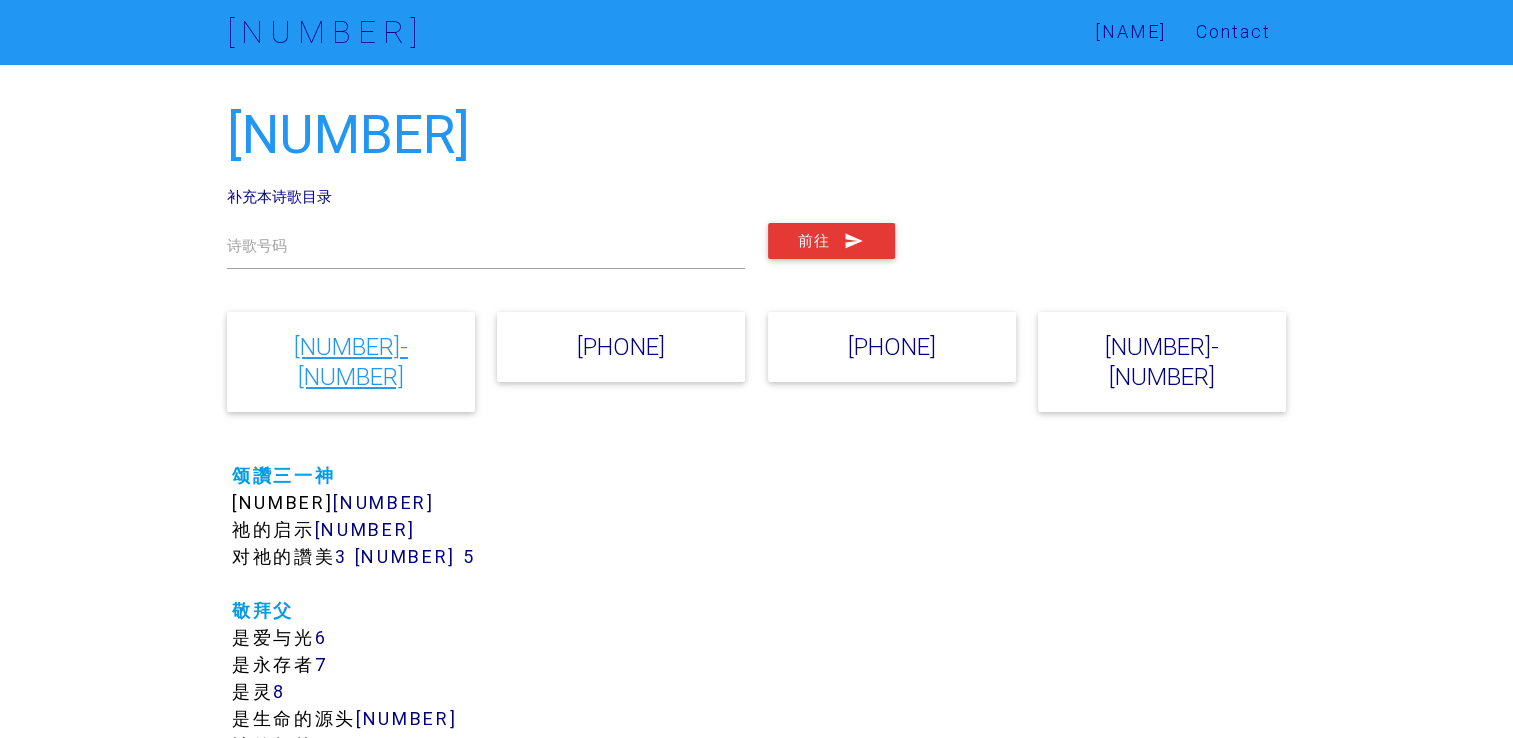 click on "[NUMBER]-[NUMBER]" at bounding box center [351, 361] 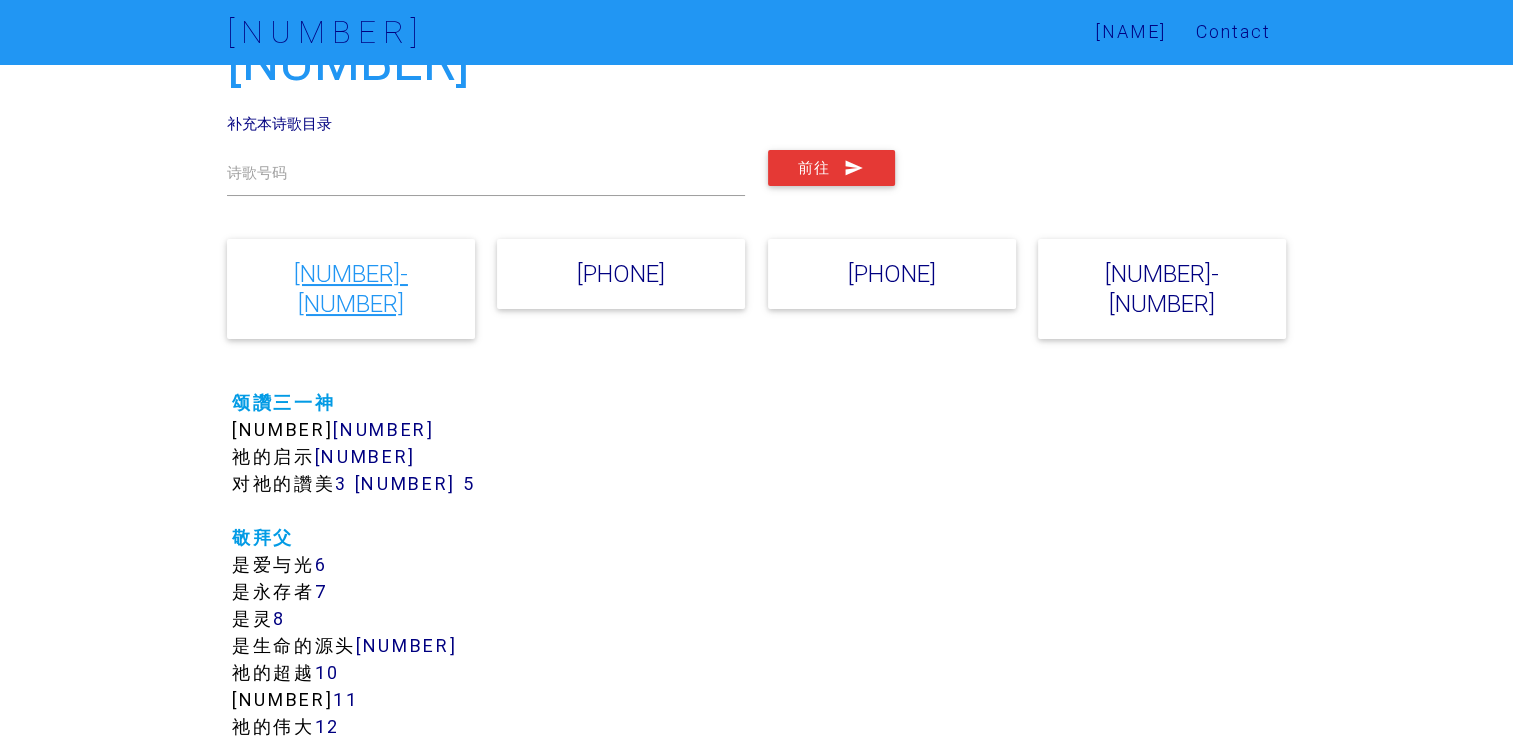 scroll, scrollTop: 133, scrollLeft: 0, axis: vertical 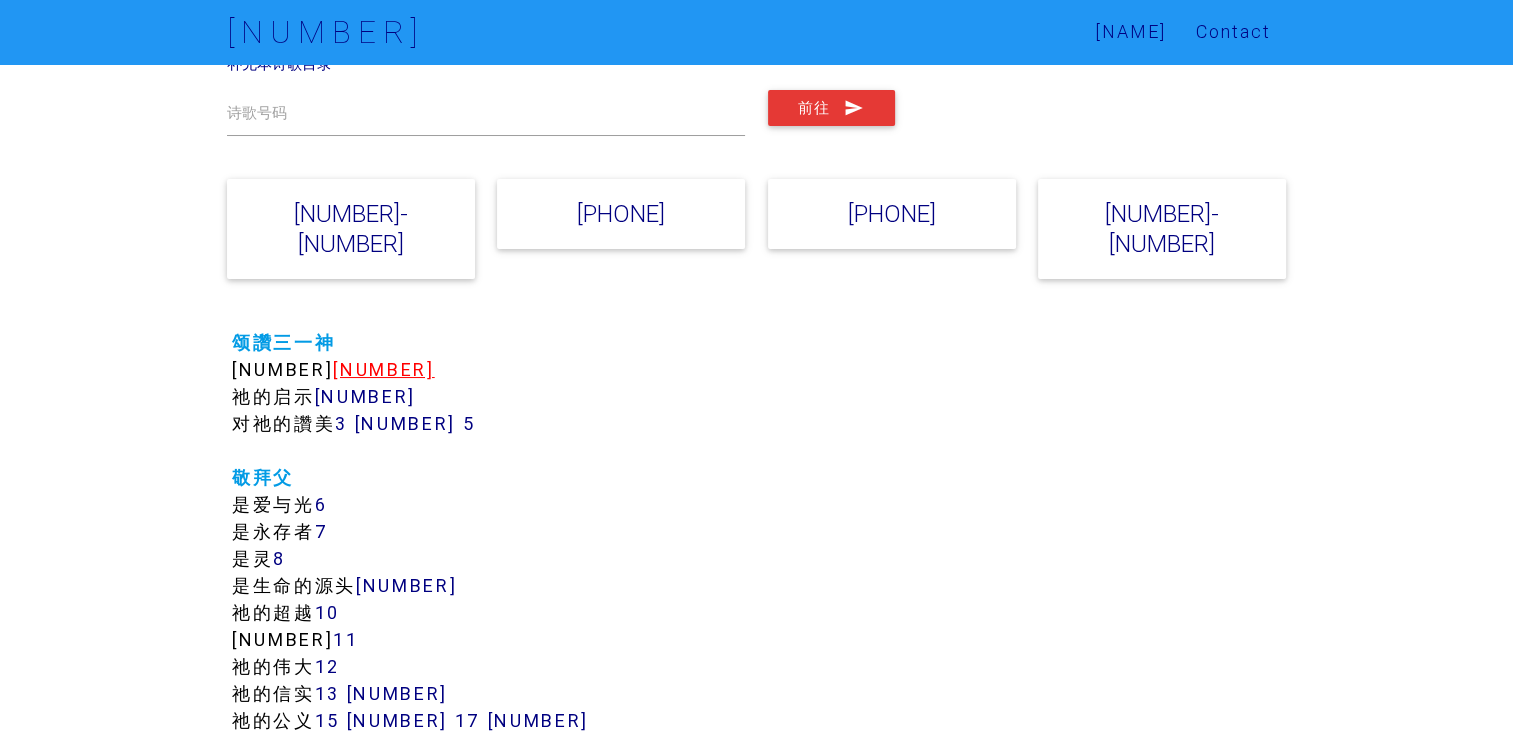 click on "[NUMBER]" at bounding box center [383, 369] 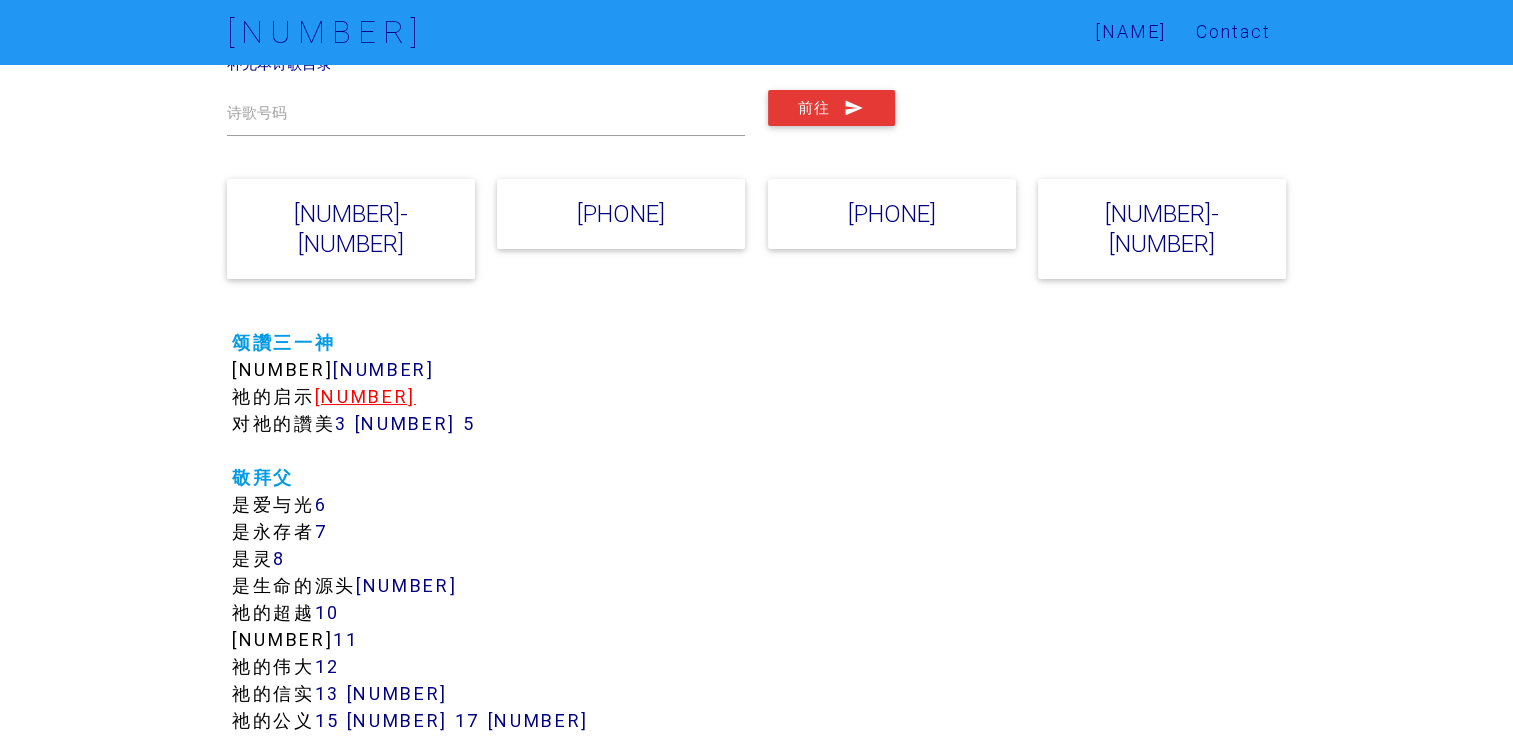 click on "[NUMBER]" at bounding box center (365, 396) 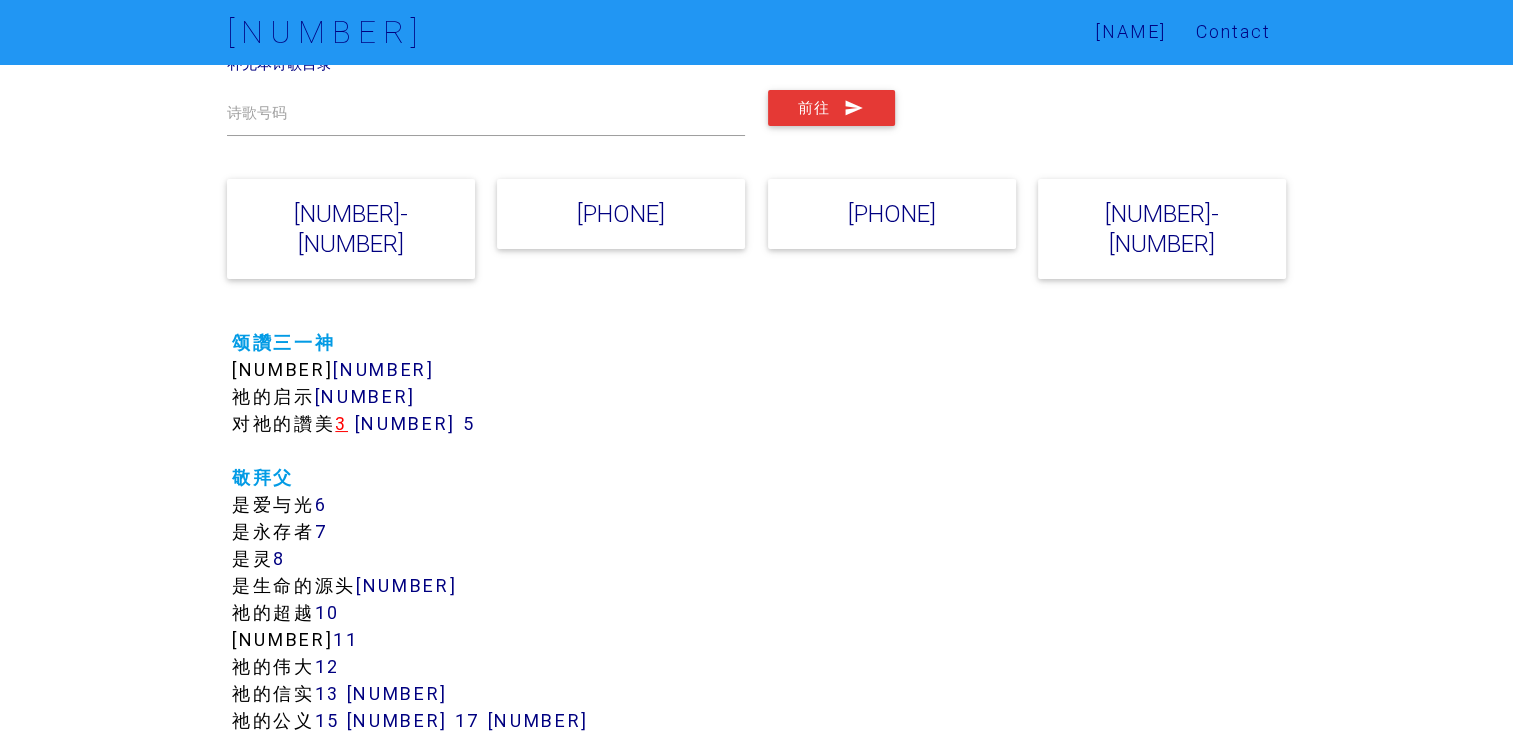 click on "3" at bounding box center (341, 423) 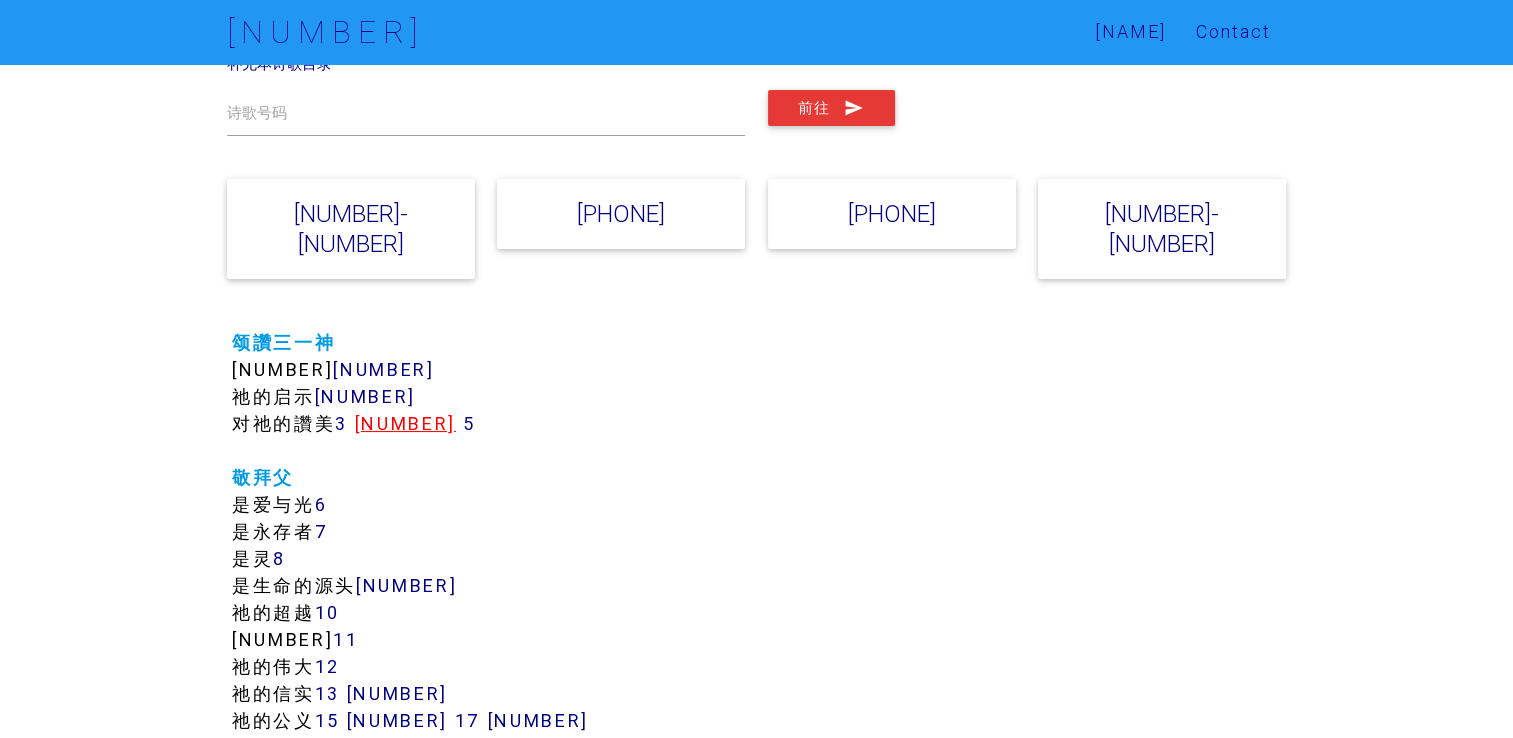 click on "[NUMBER]" at bounding box center [405, 423] 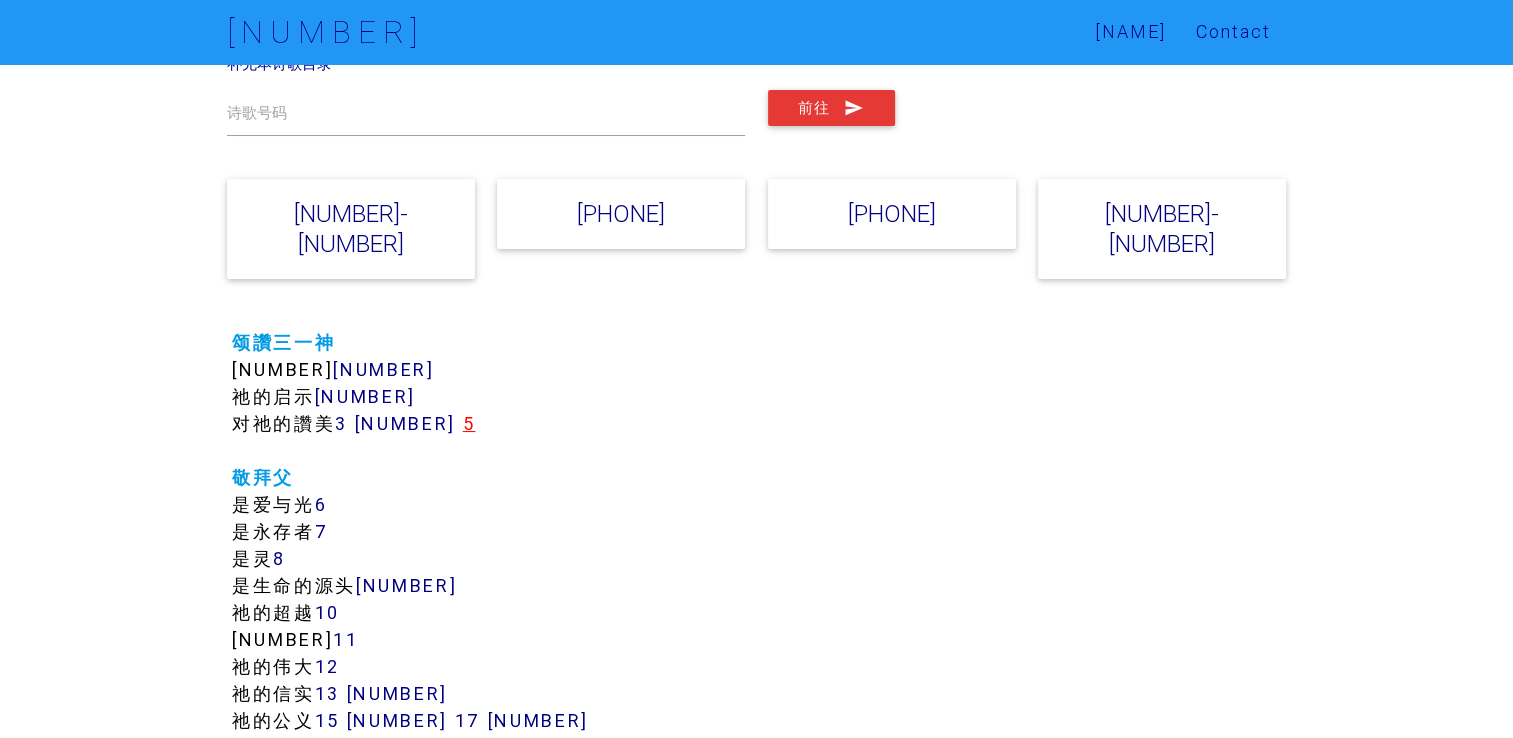 click on "5" at bounding box center [469, 423] 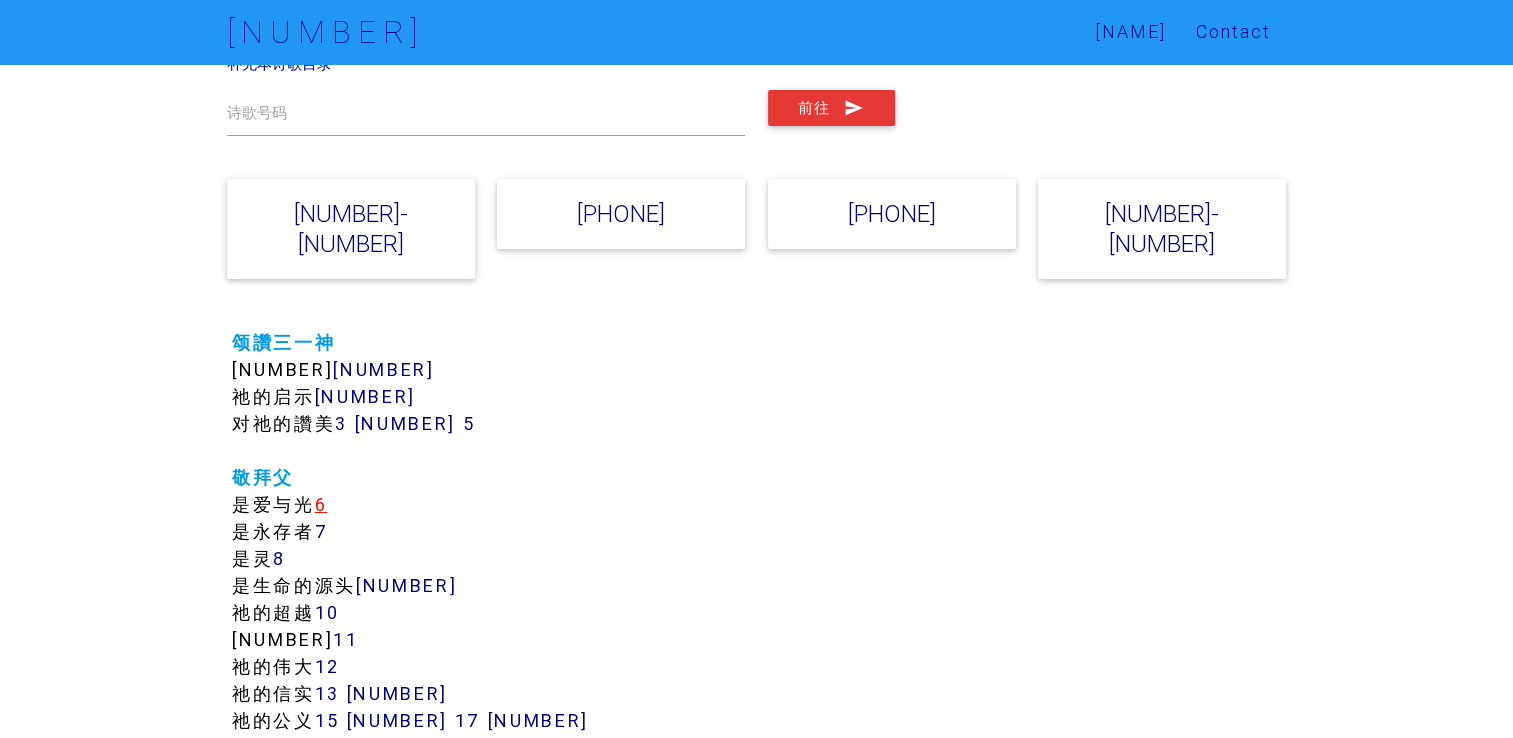 click on "6" at bounding box center (321, 504) 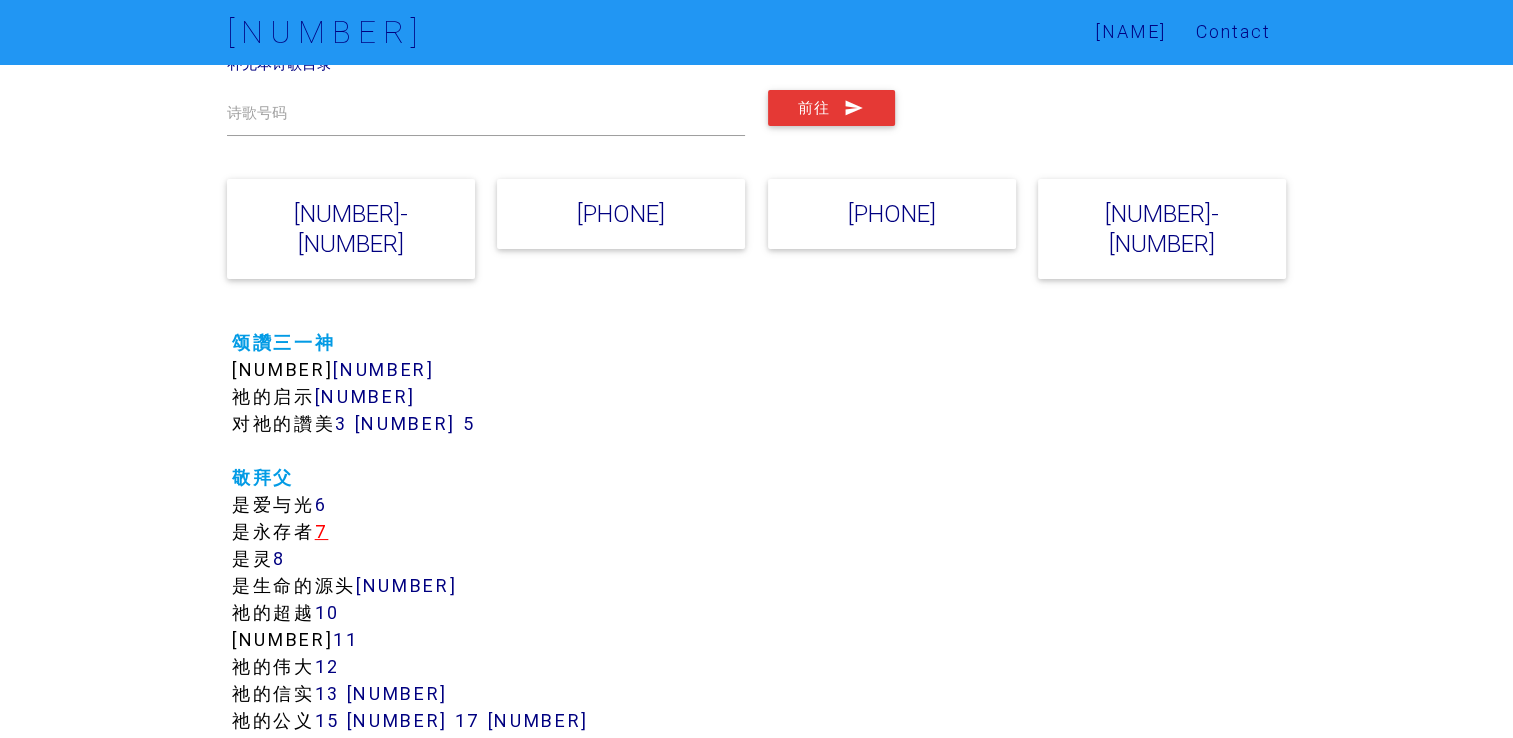 click on "7" at bounding box center [322, 531] 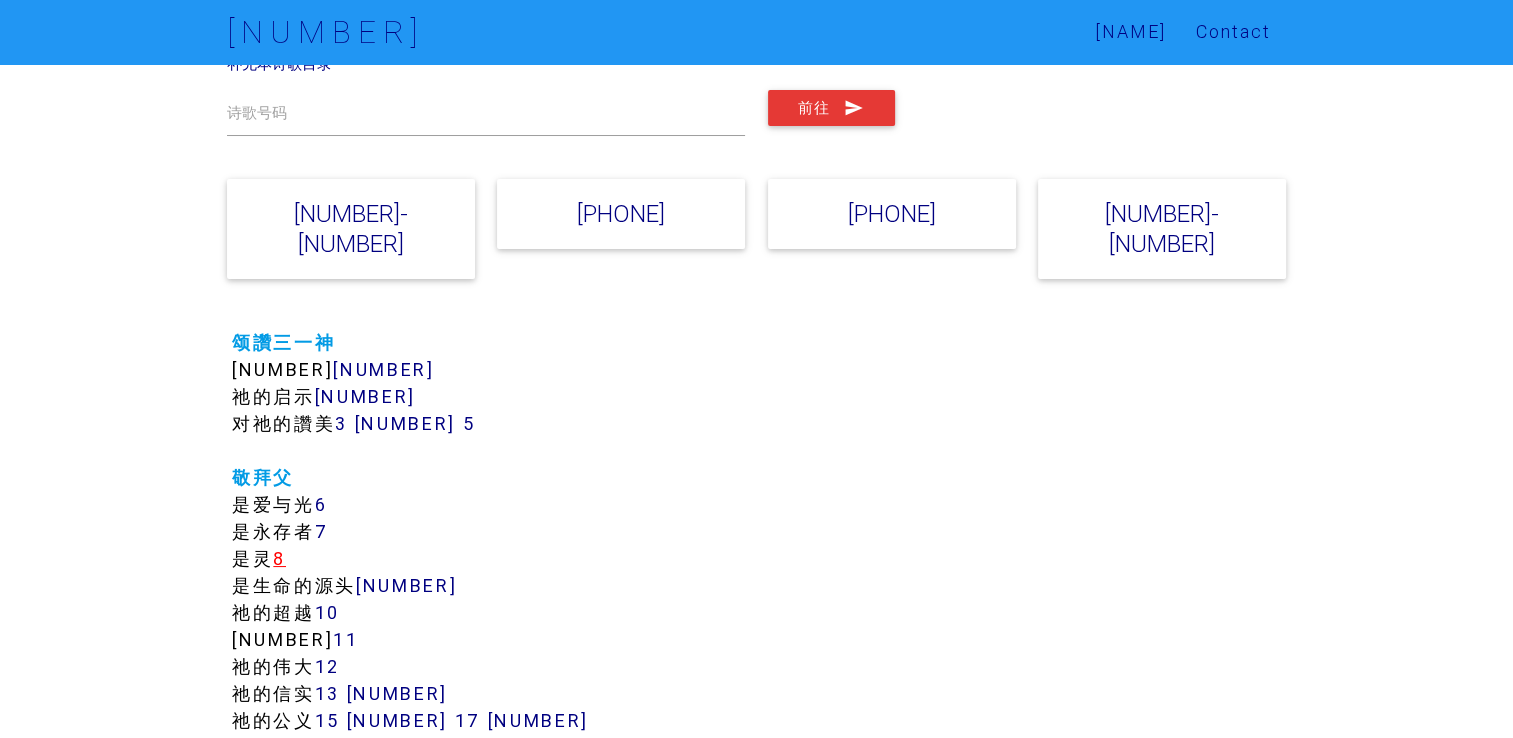 click on "8" at bounding box center [279, 558] 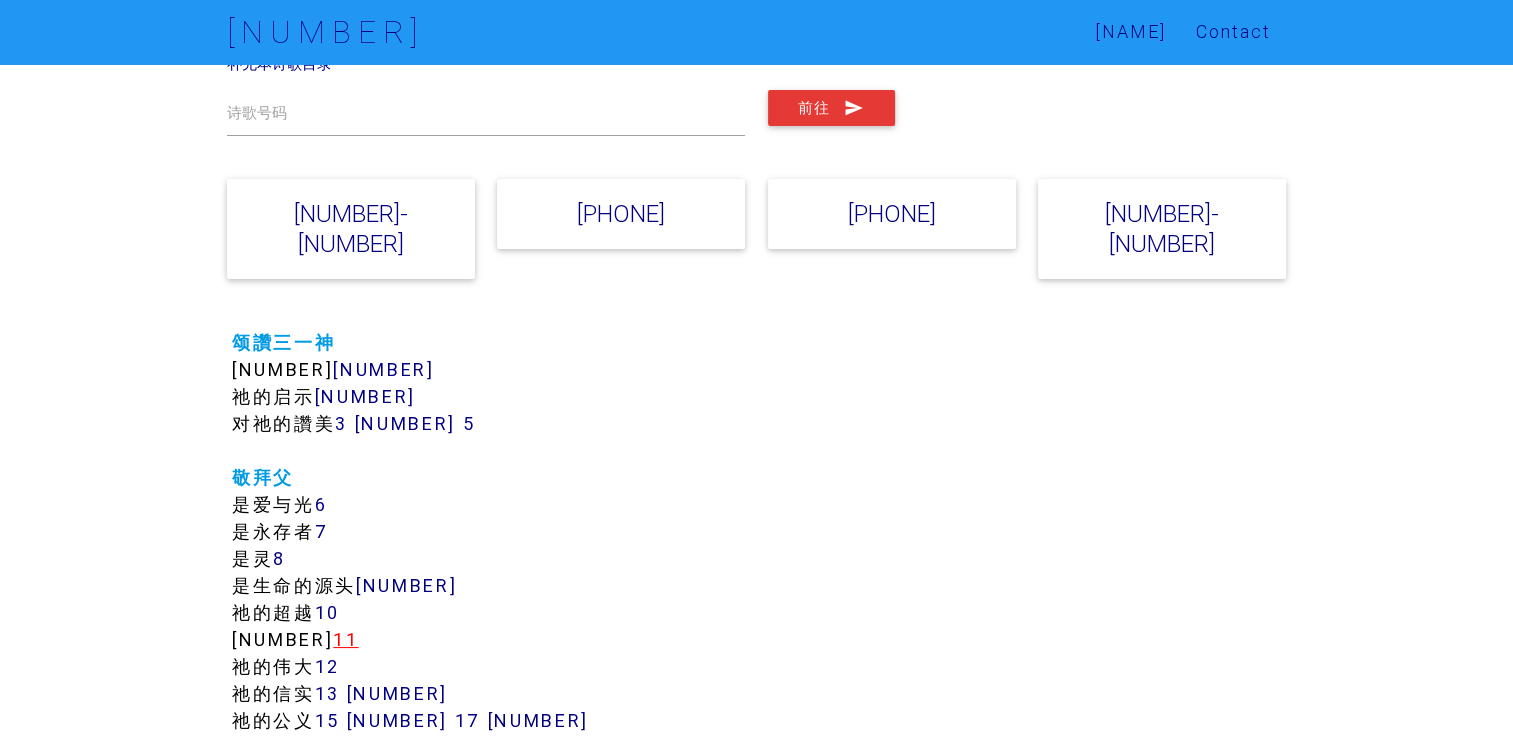 click on "11" at bounding box center (345, 639) 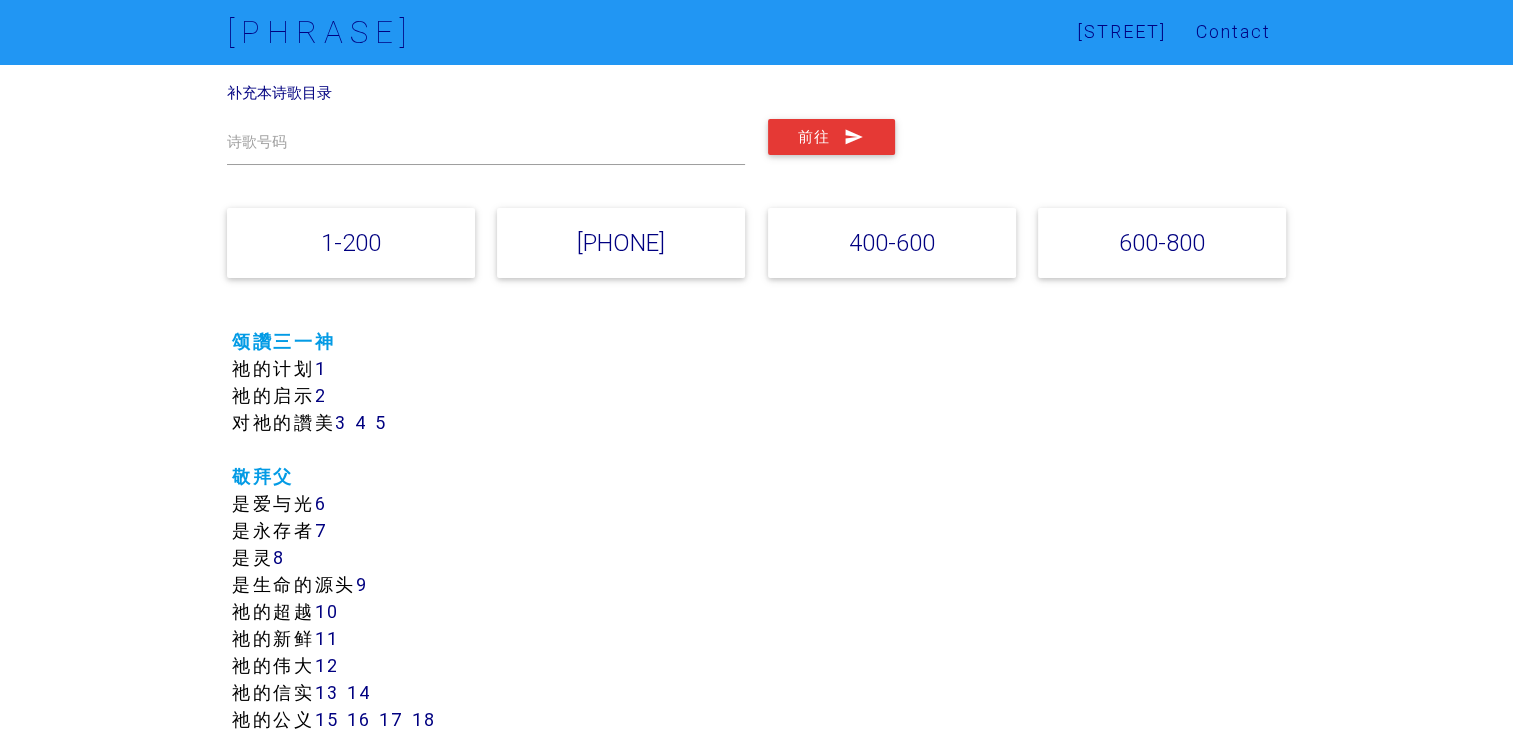 scroll, scrollTop: 133, scrollLeft: 0, axis: vertical 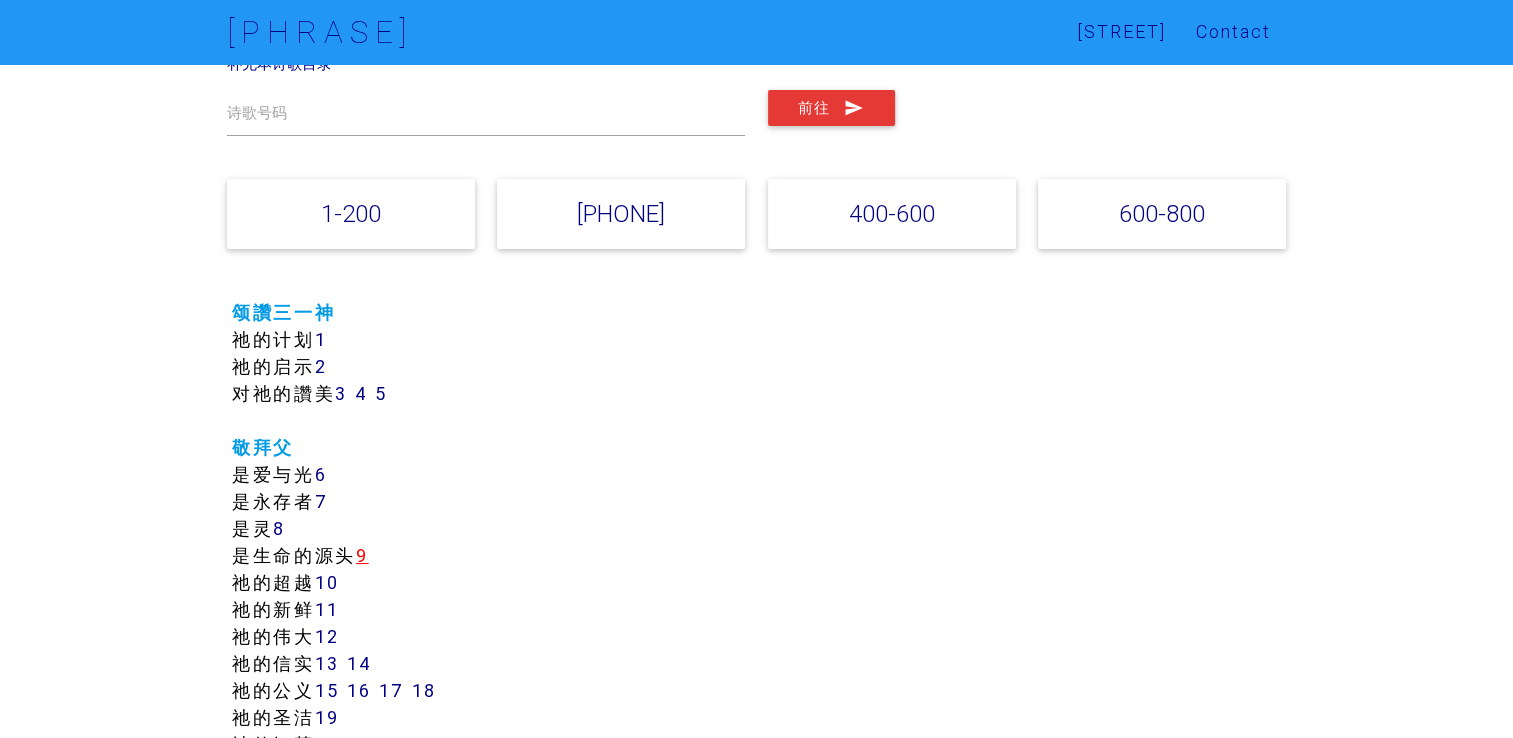 click on "9" at bounding box center (362, 555) 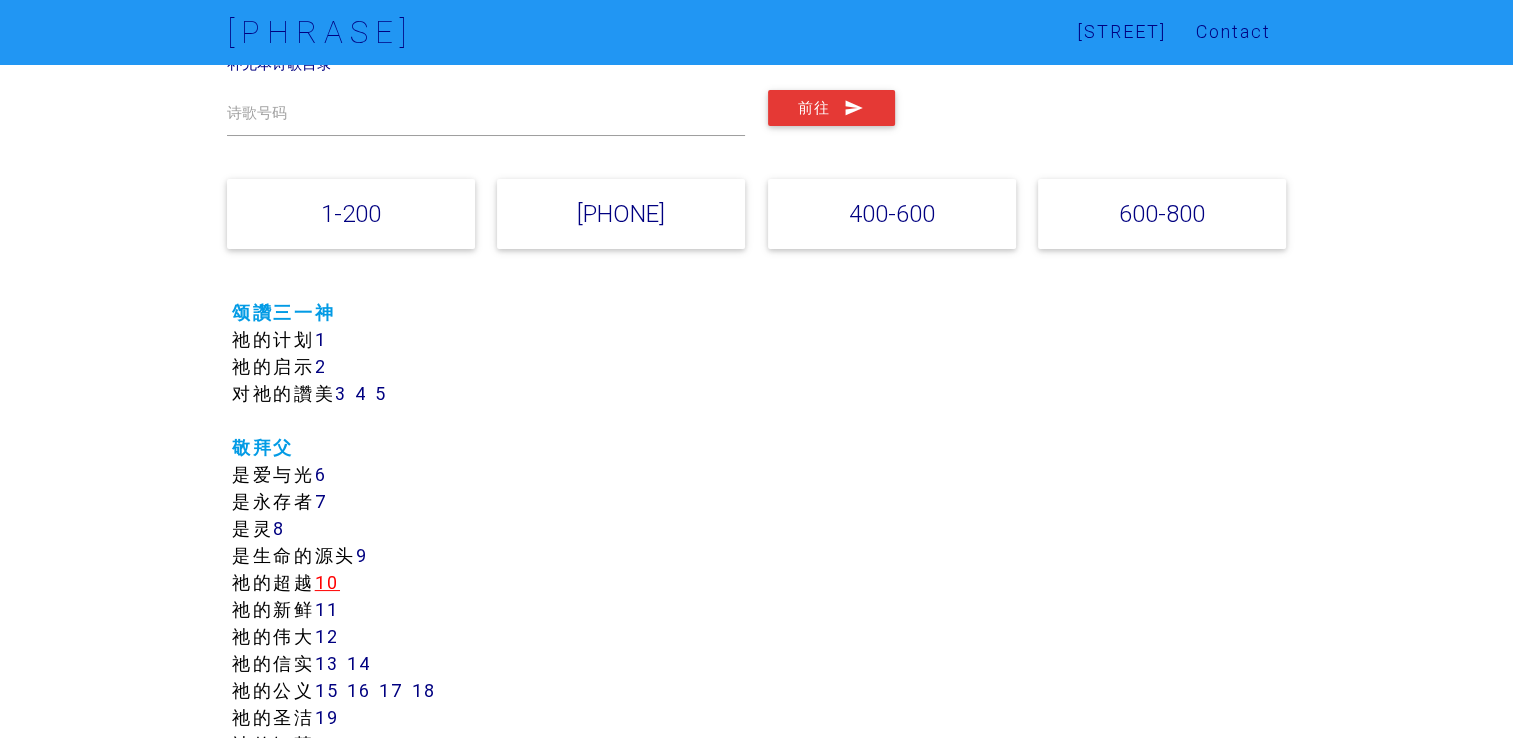 click on "10" at bounding box center [327, 582] 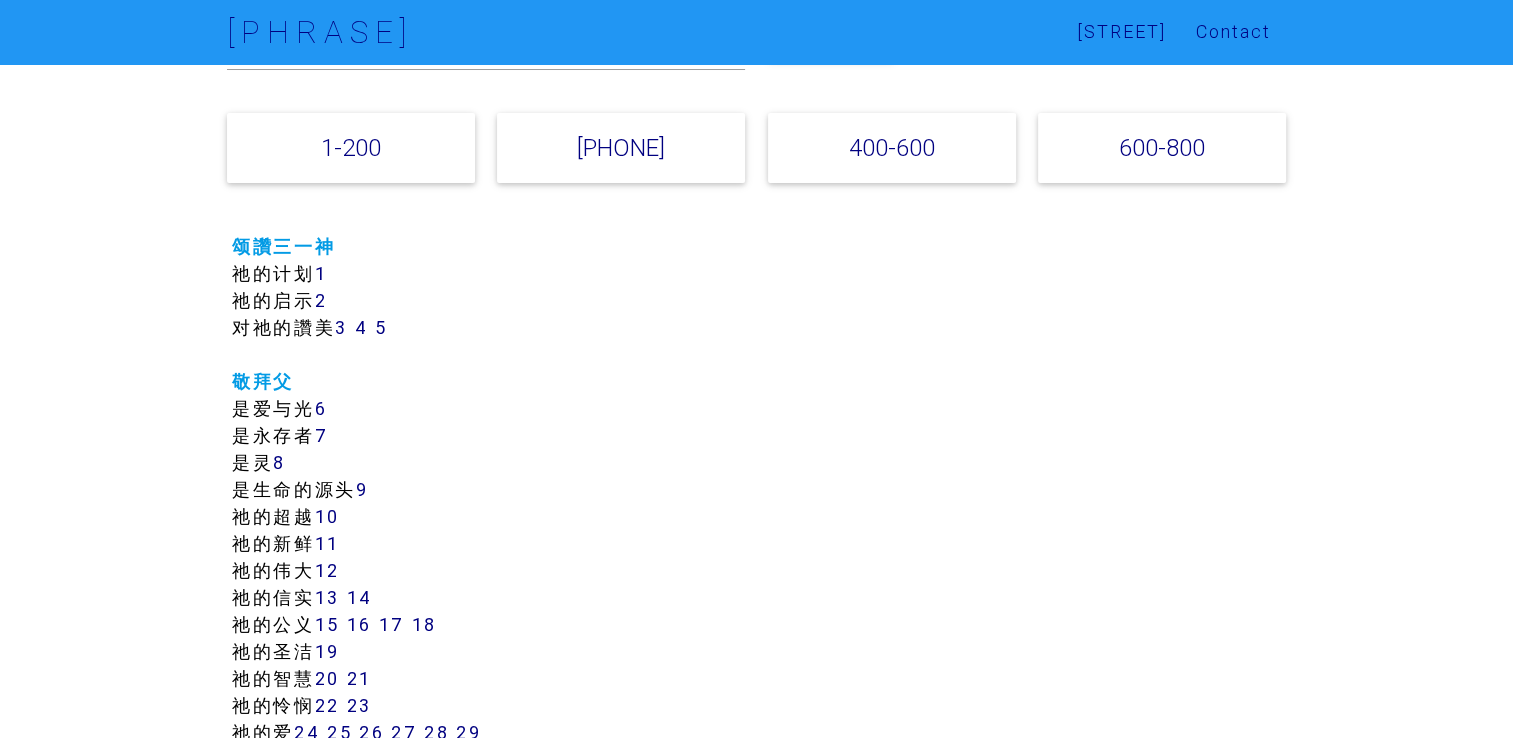 scroll, scrollTop: 233, scrollLeft: 0, axis: vertical 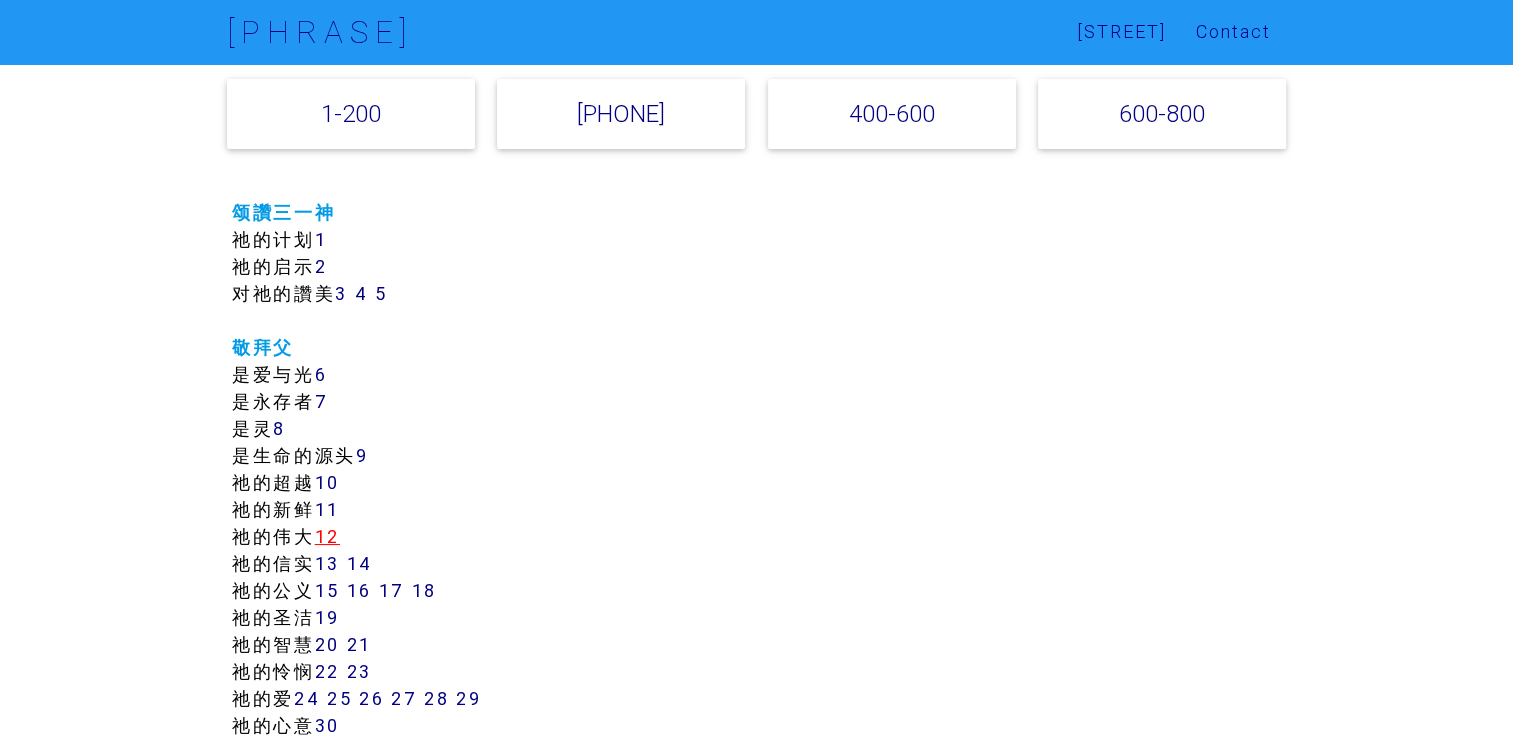 click on "12" at bounding box center (327, 536) 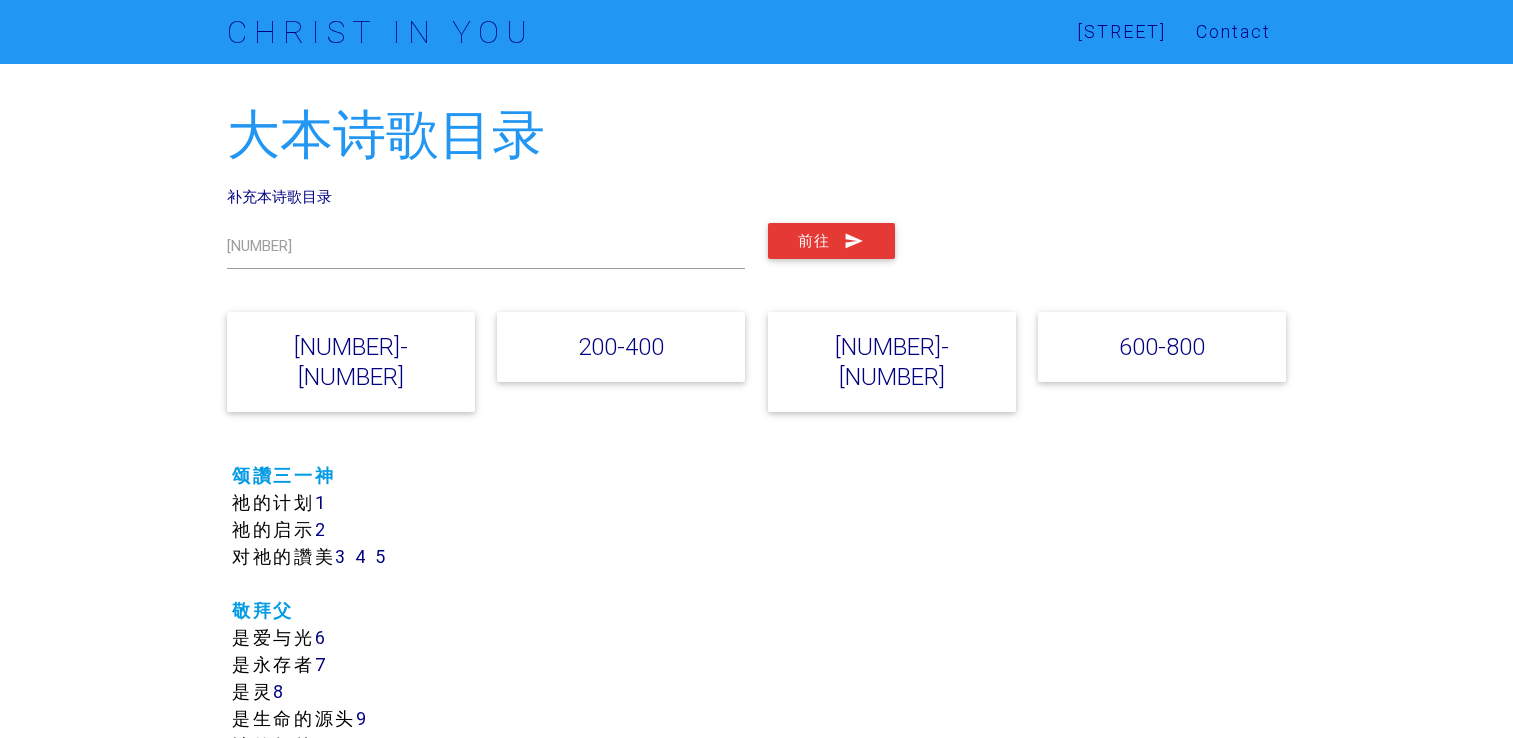 scroll, scrollTop: 233, scrollLeft: 0, axis: vertical 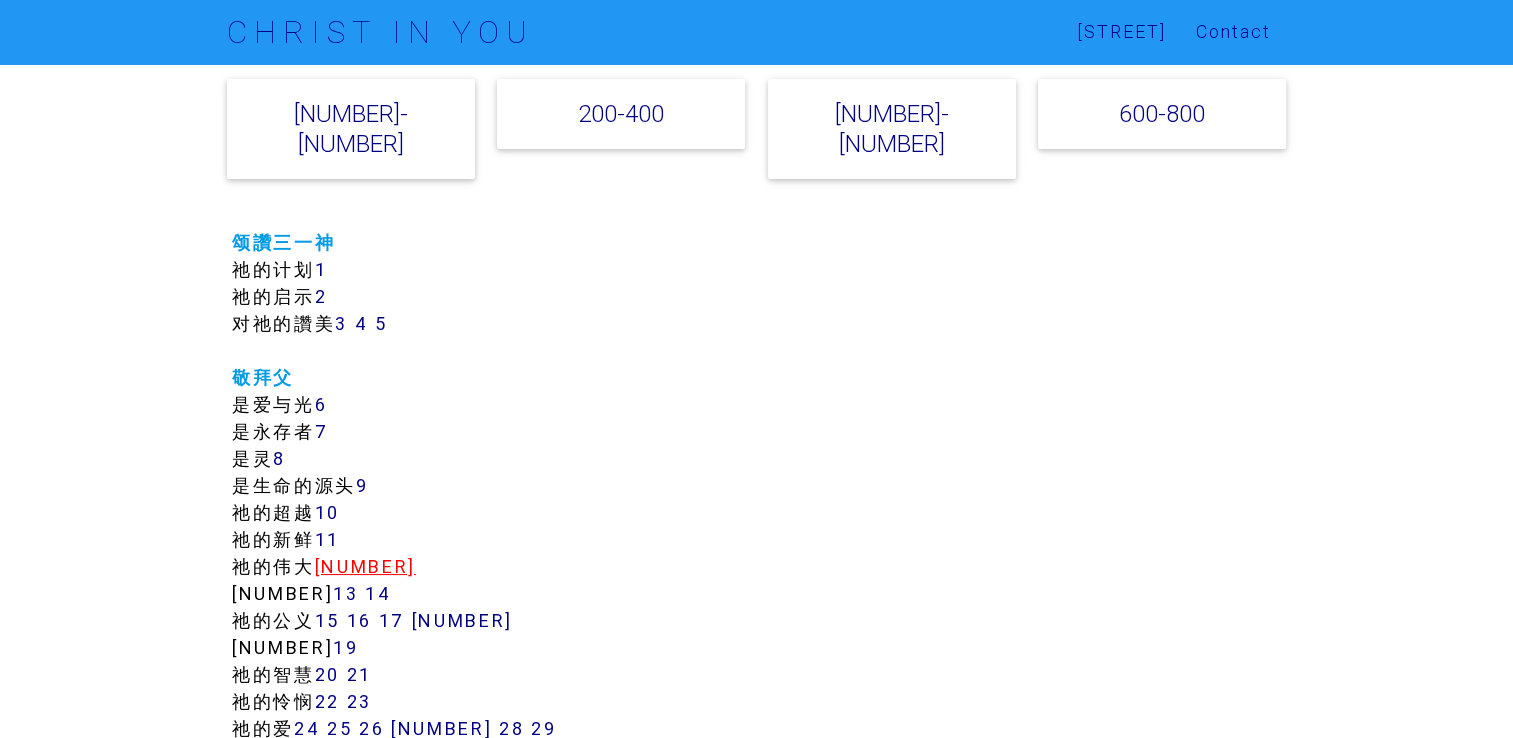click on "12" at bounding box center [365, 566] 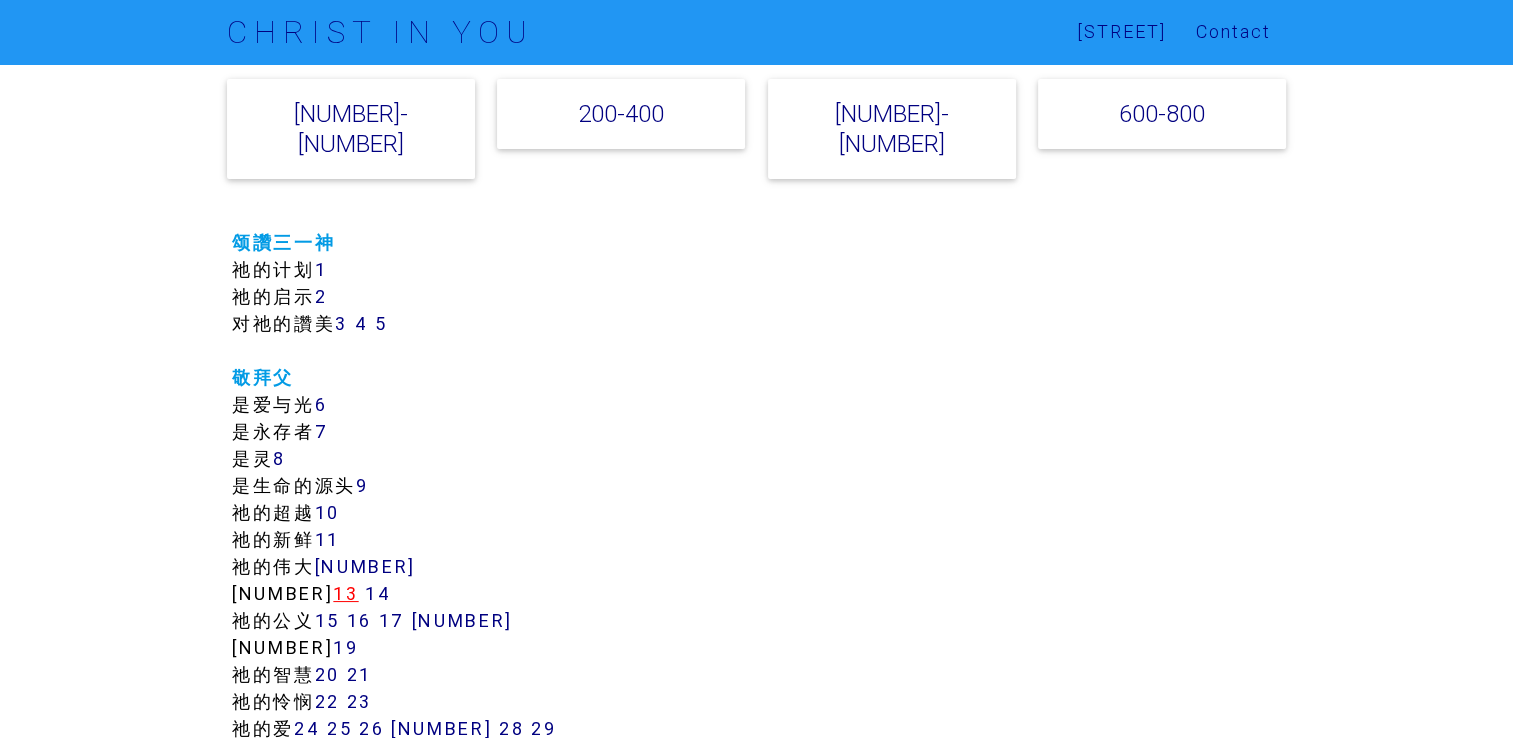 click on "13" at bounding box center [345, 593] 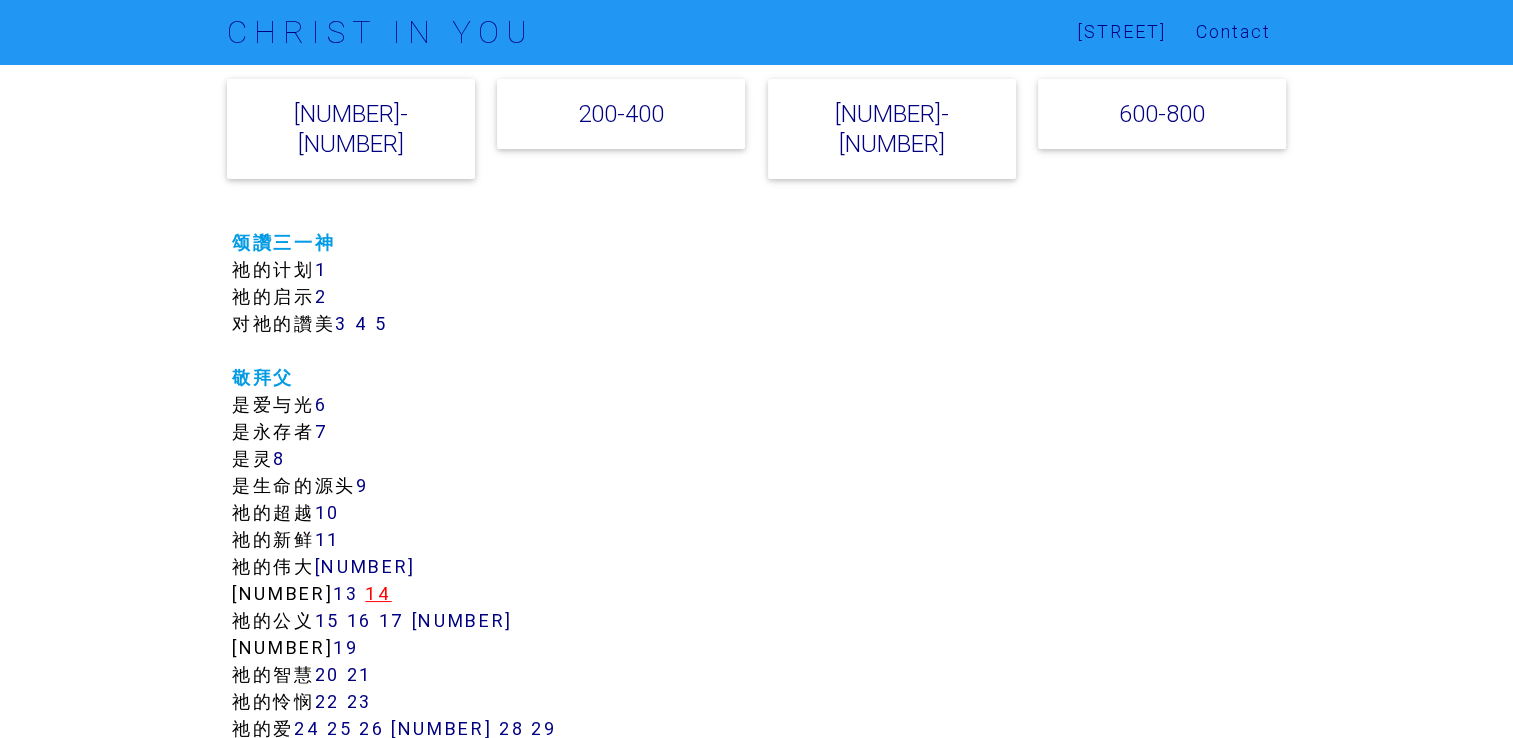 click on "[NUMBER]" at bounding box center [378, 593] 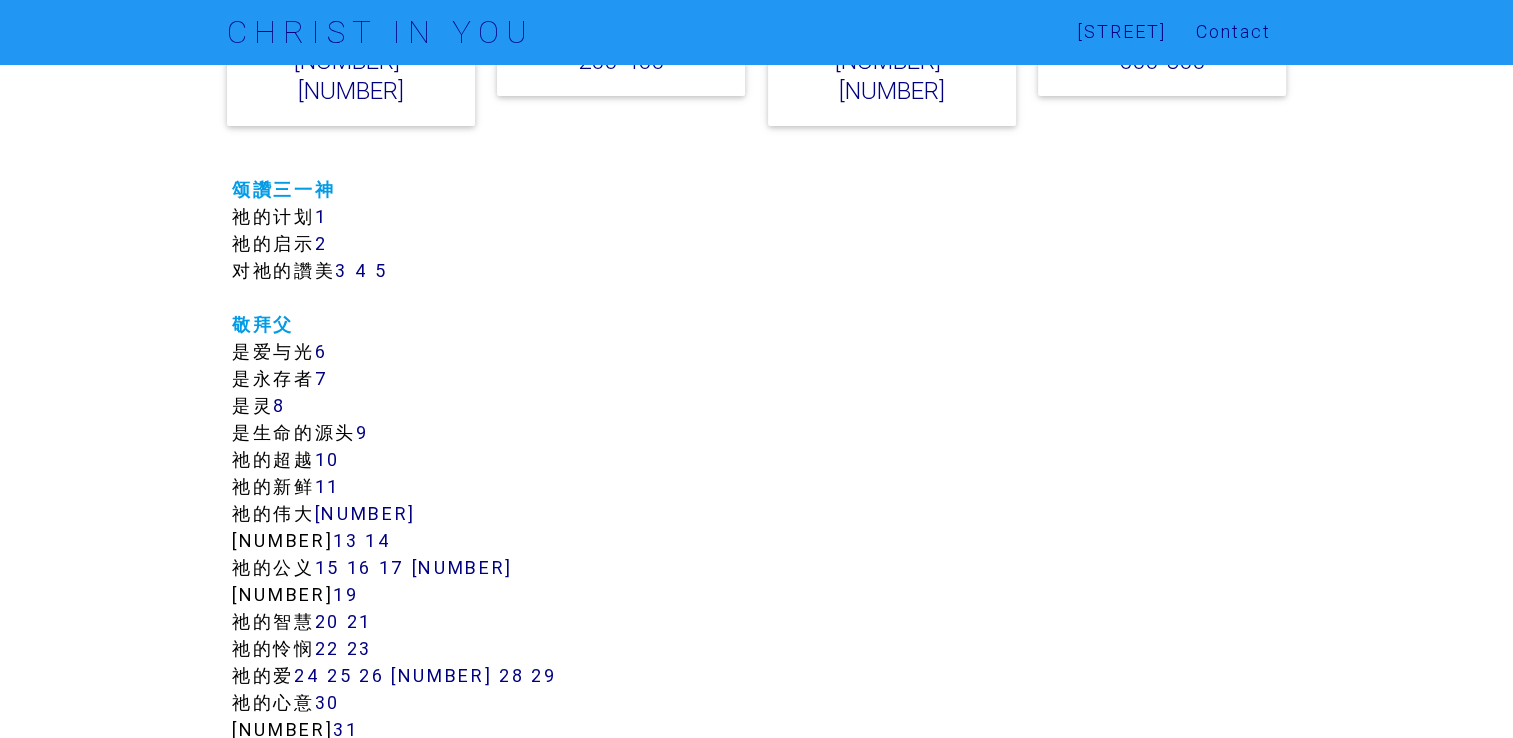 scroll, scrollTop: 333, scrollLeft: 0, axis: vertical 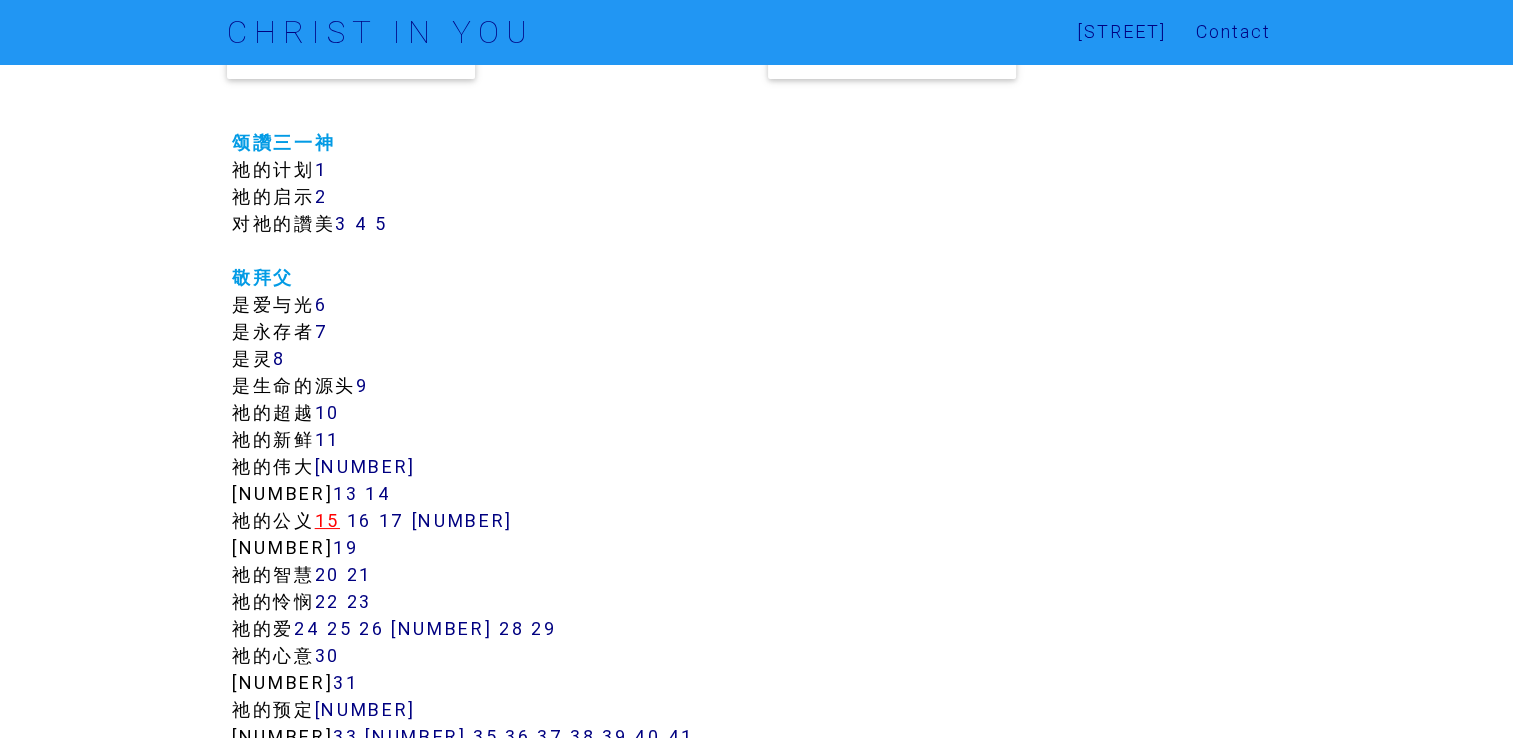 click on "15" at bounding box center [327, 520] 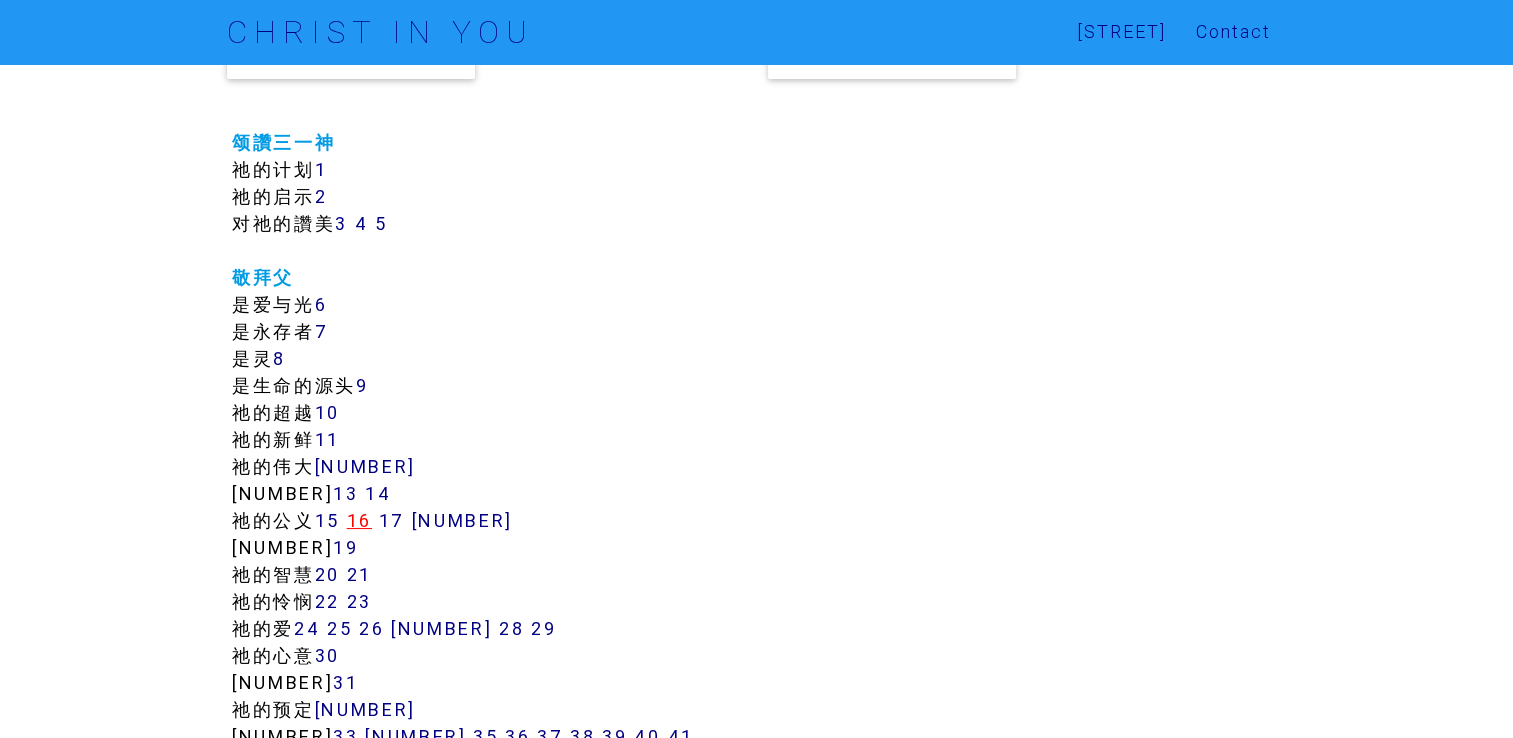 click on "[NUMBER]" at bounding box center [359, 520] 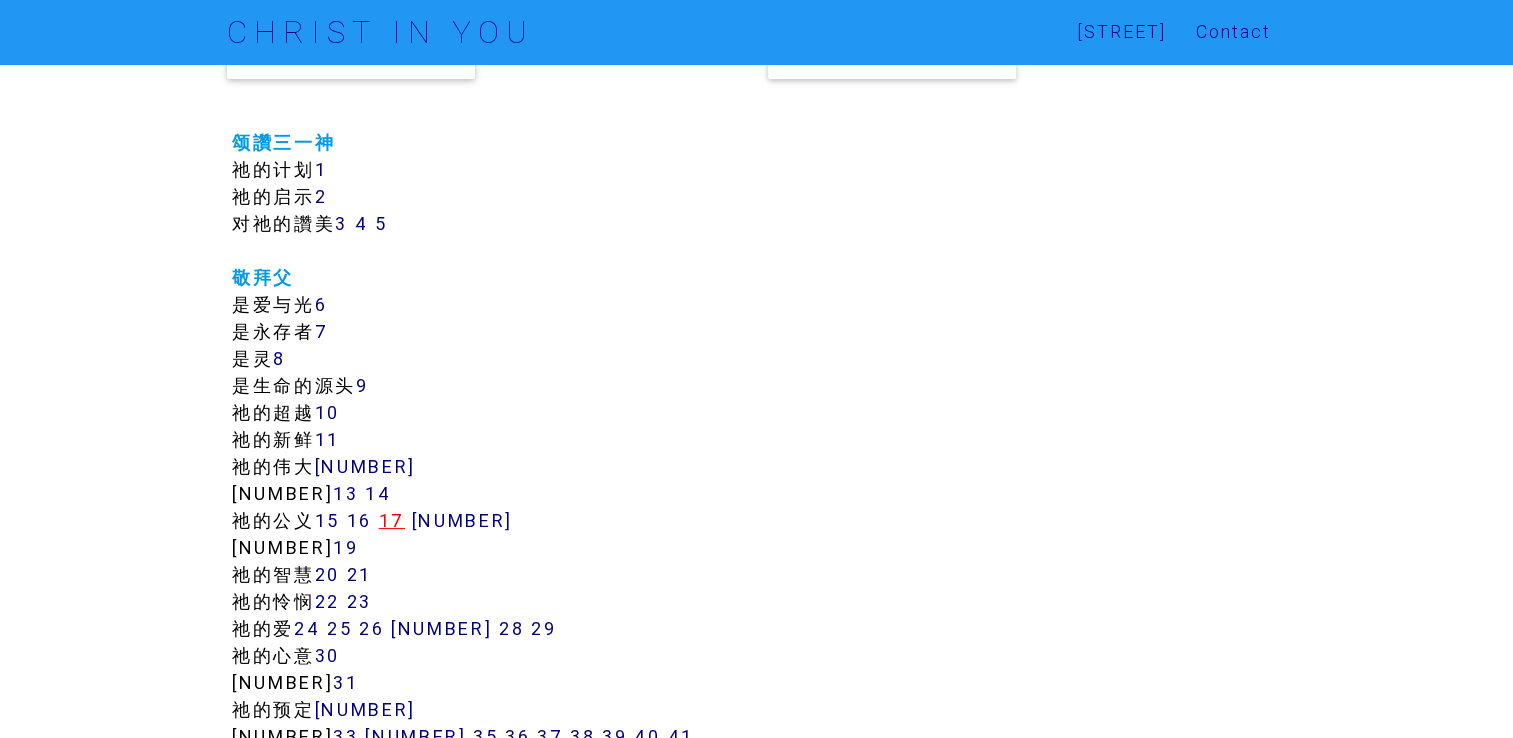 click on "17" at bounding box center [392, 520] 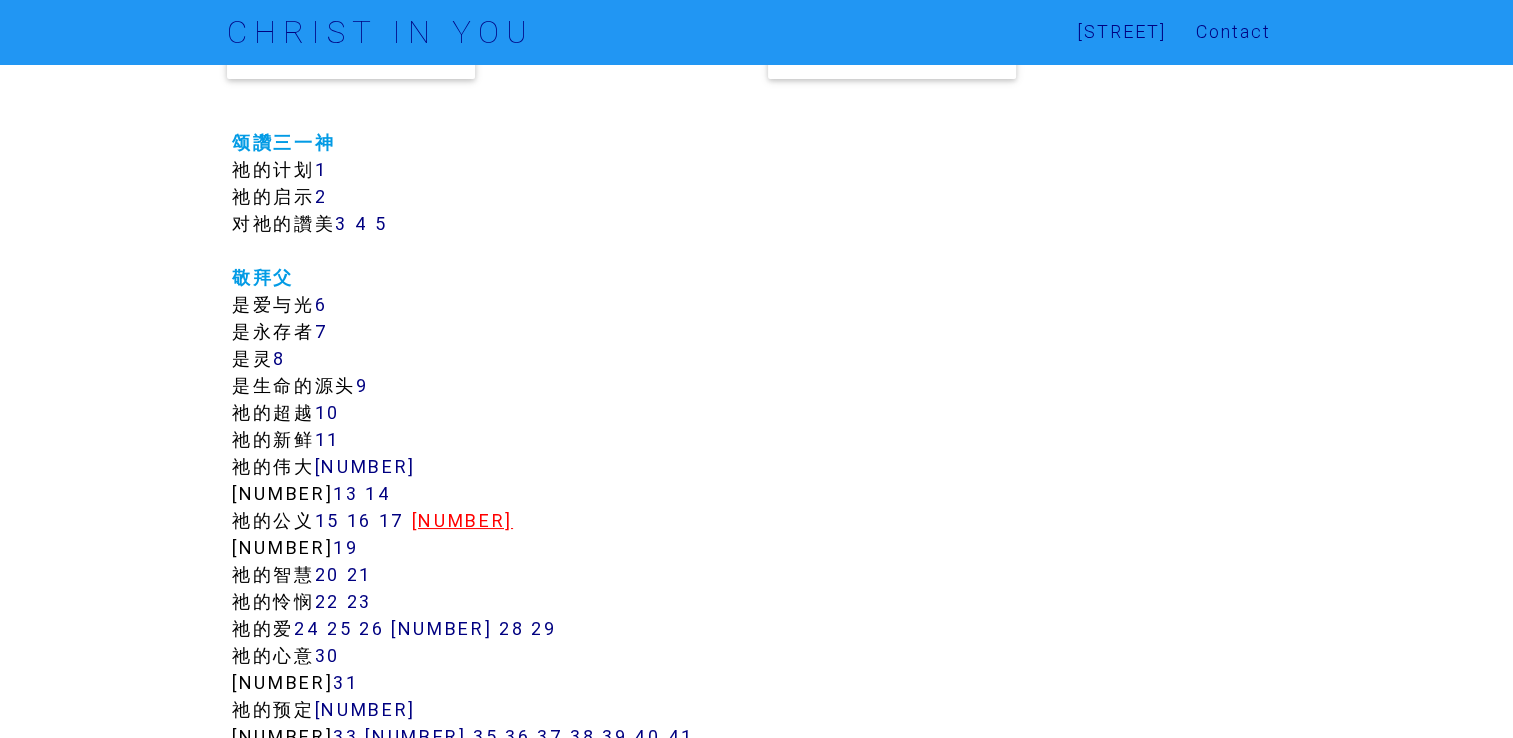 click on "[NUMBER]" at bounding box center [462, 520] 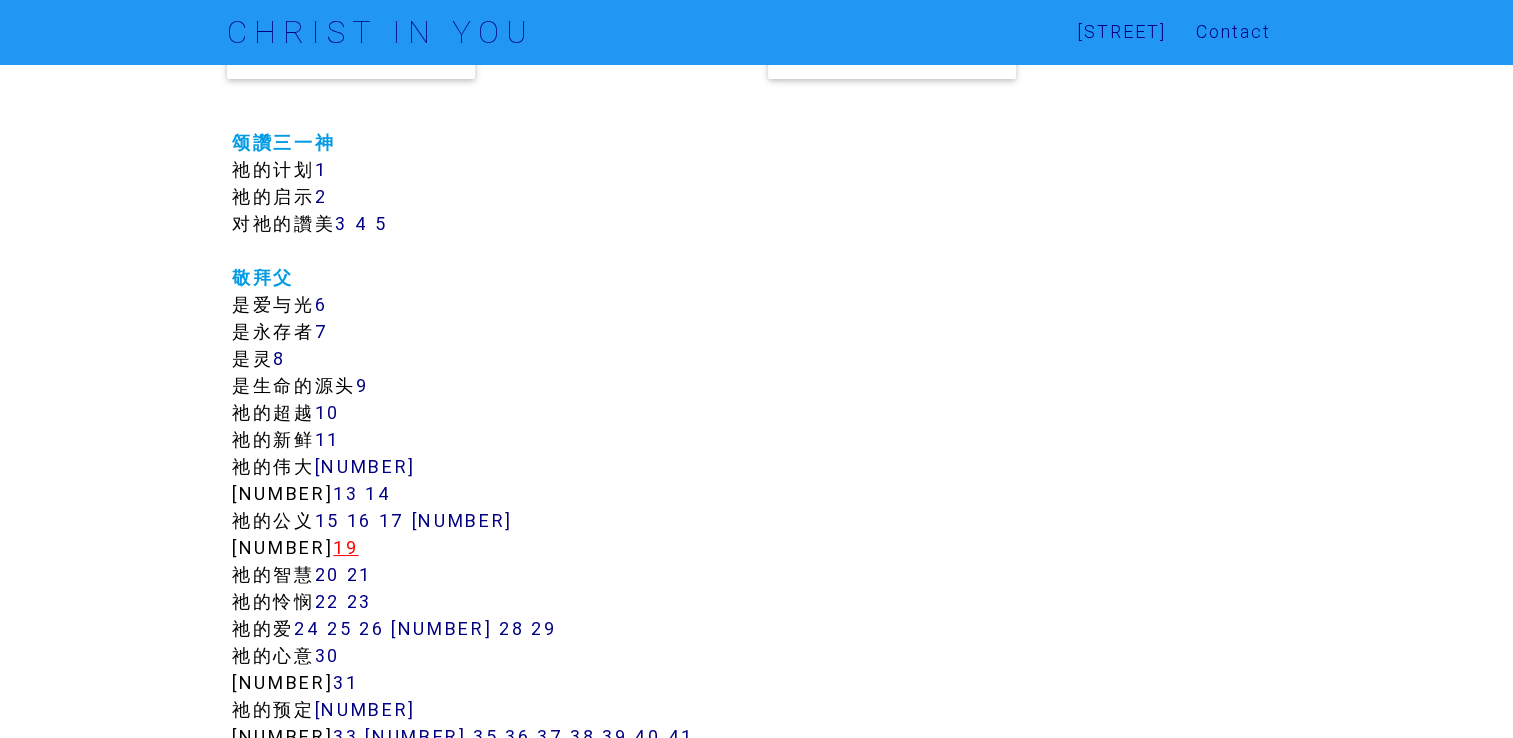 click on "[NUMBER]" at bounding box center [345, 547] 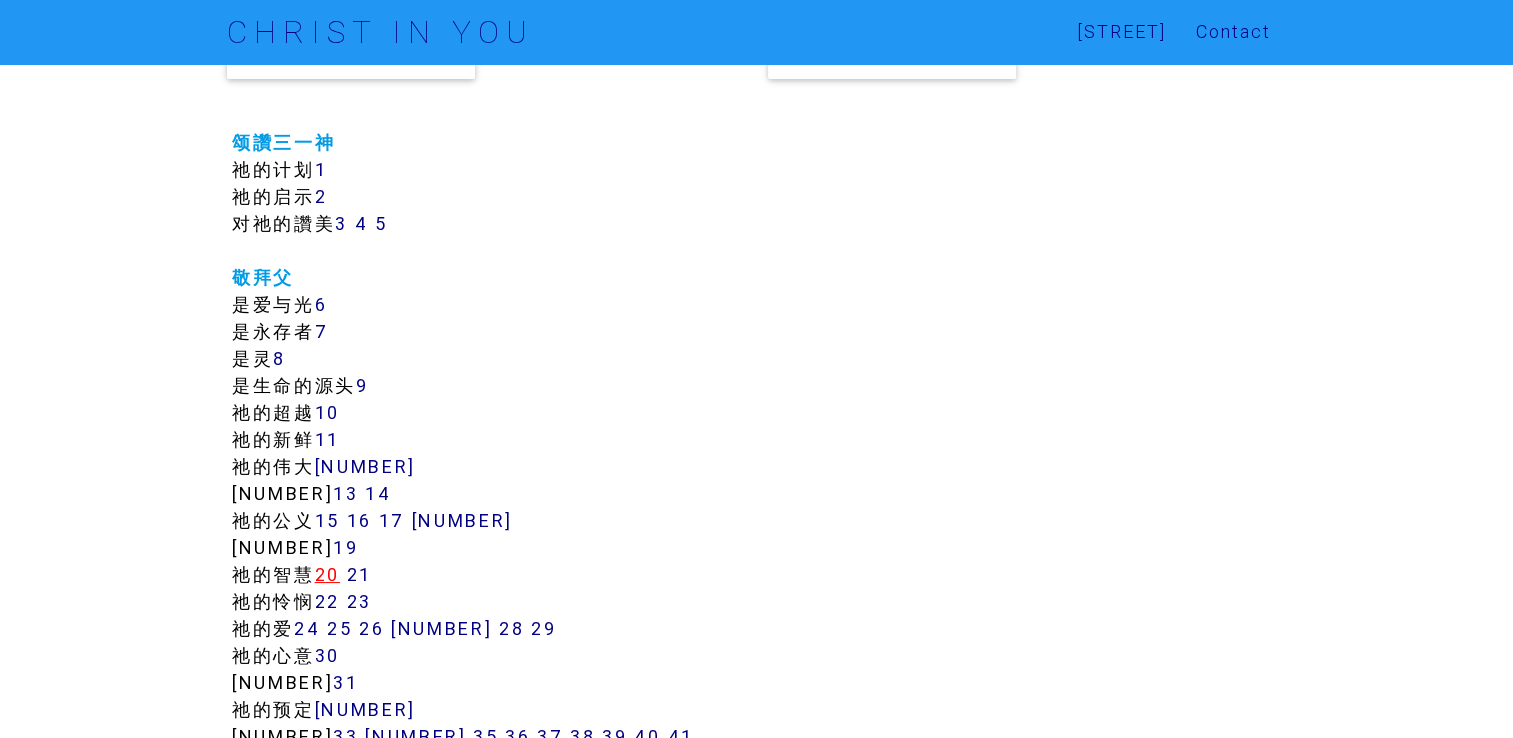 click on "[NUMBER]" at bounding box center [327, 574] 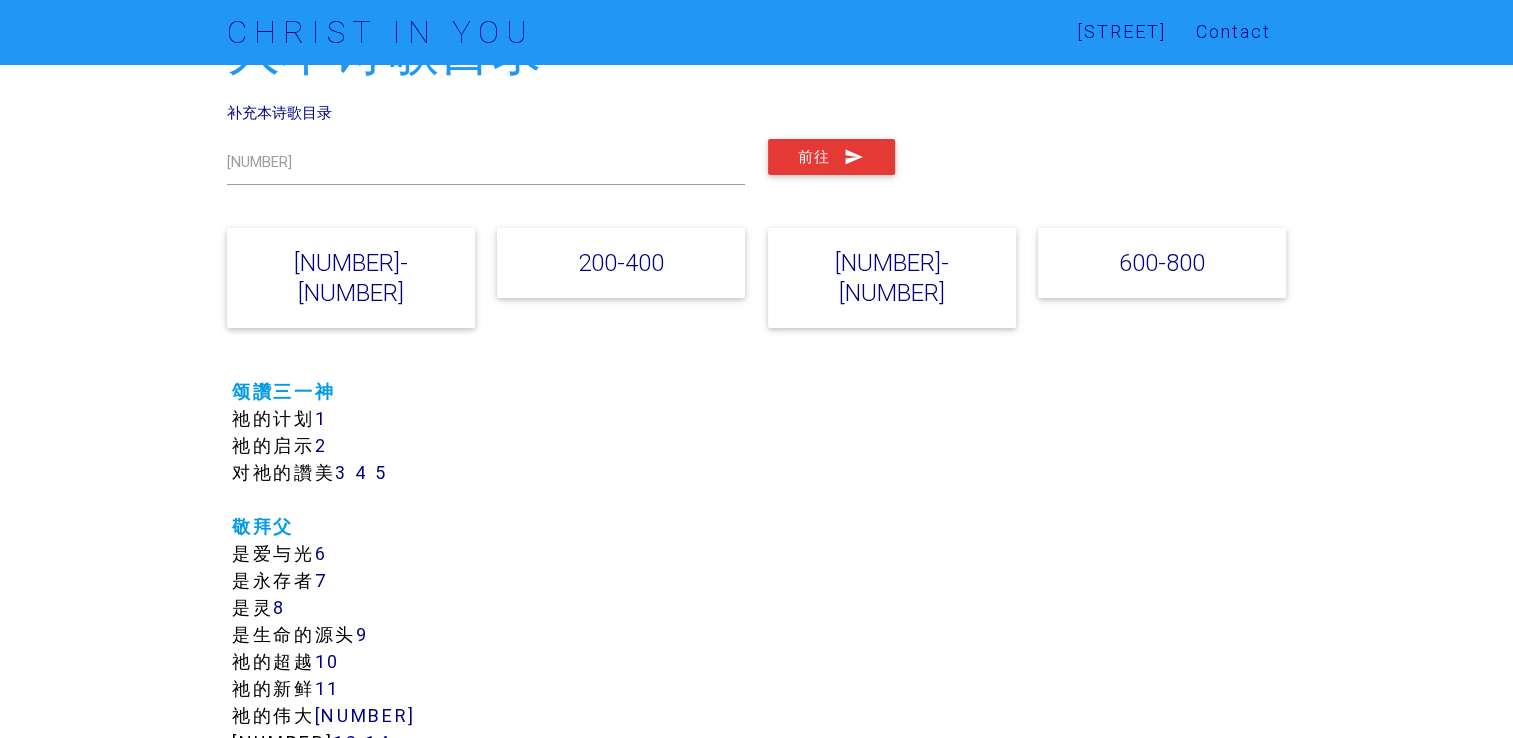 scroll, scrollTop: 433, scrollLeft: 0, axis: vertical 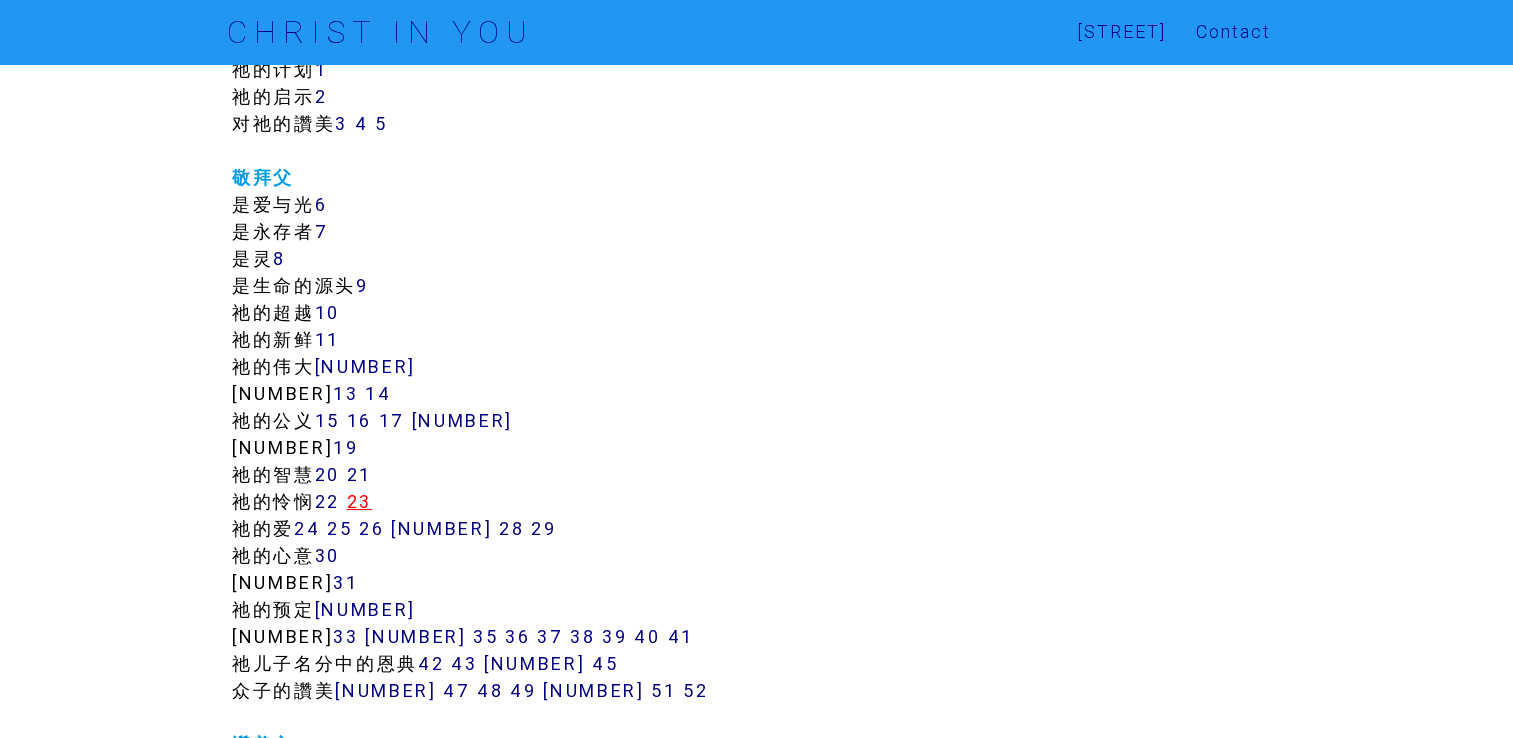 click on "23" at bounding box center [359, 501] 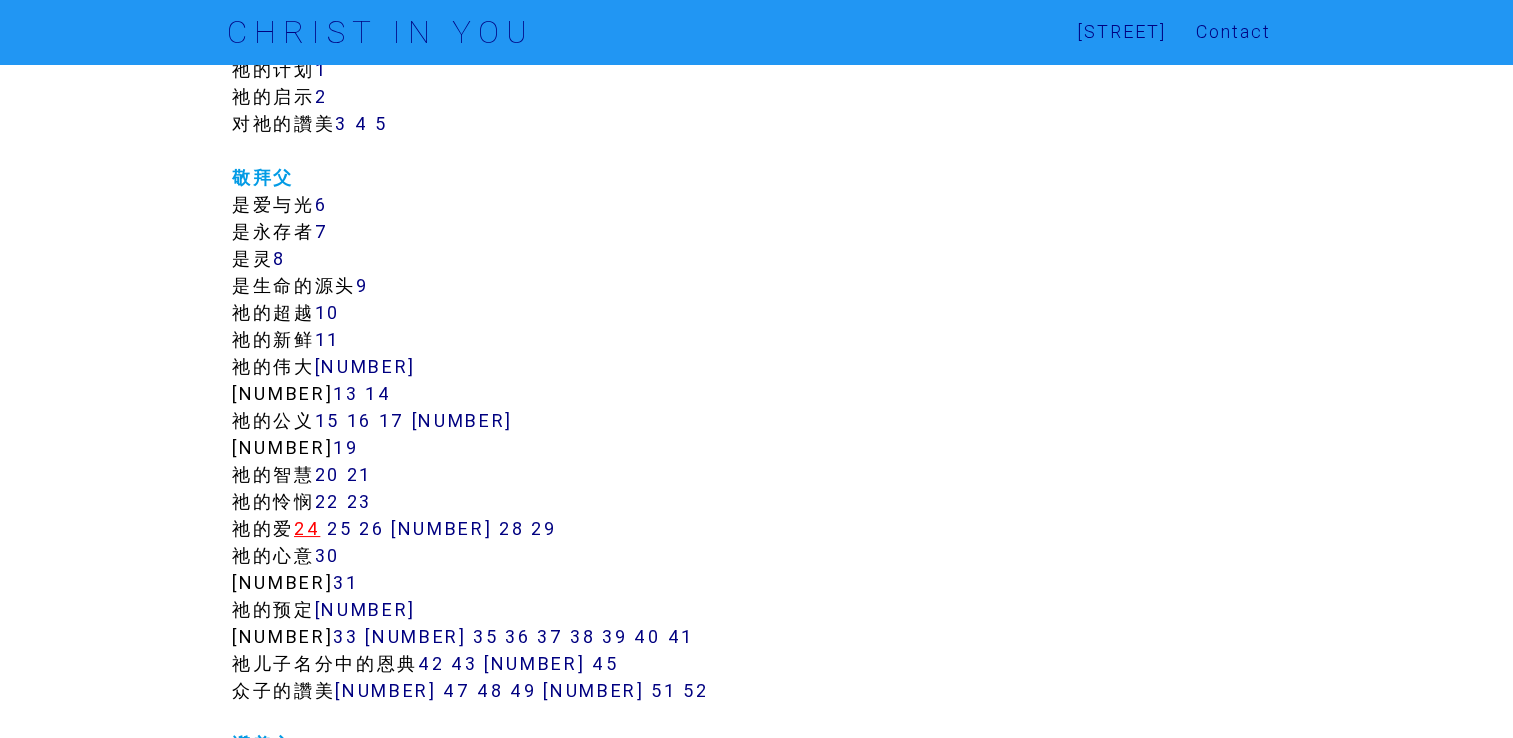 click on "[NUMBER]" at bounding box center (307, 528) 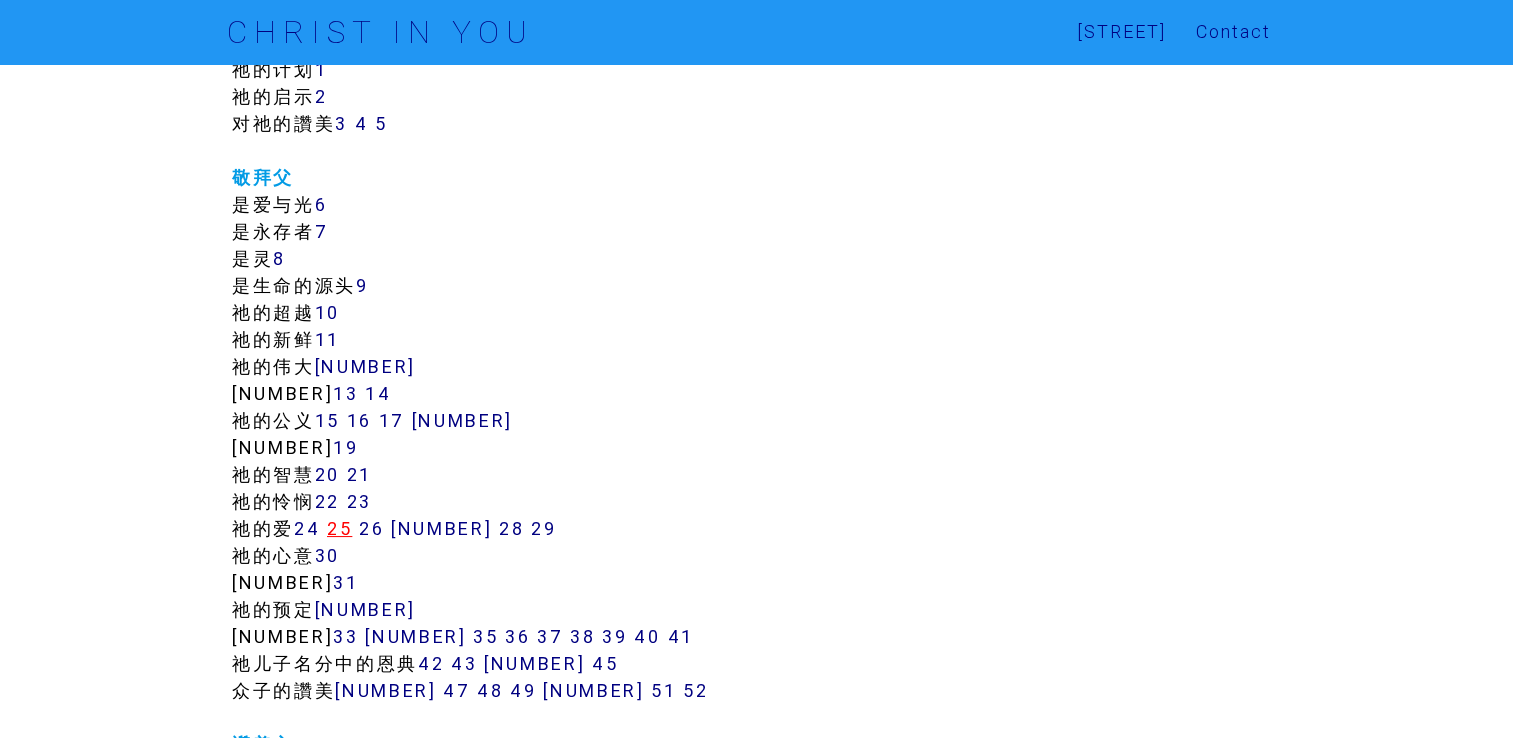 click on "25" at bounding box center [339, 528] 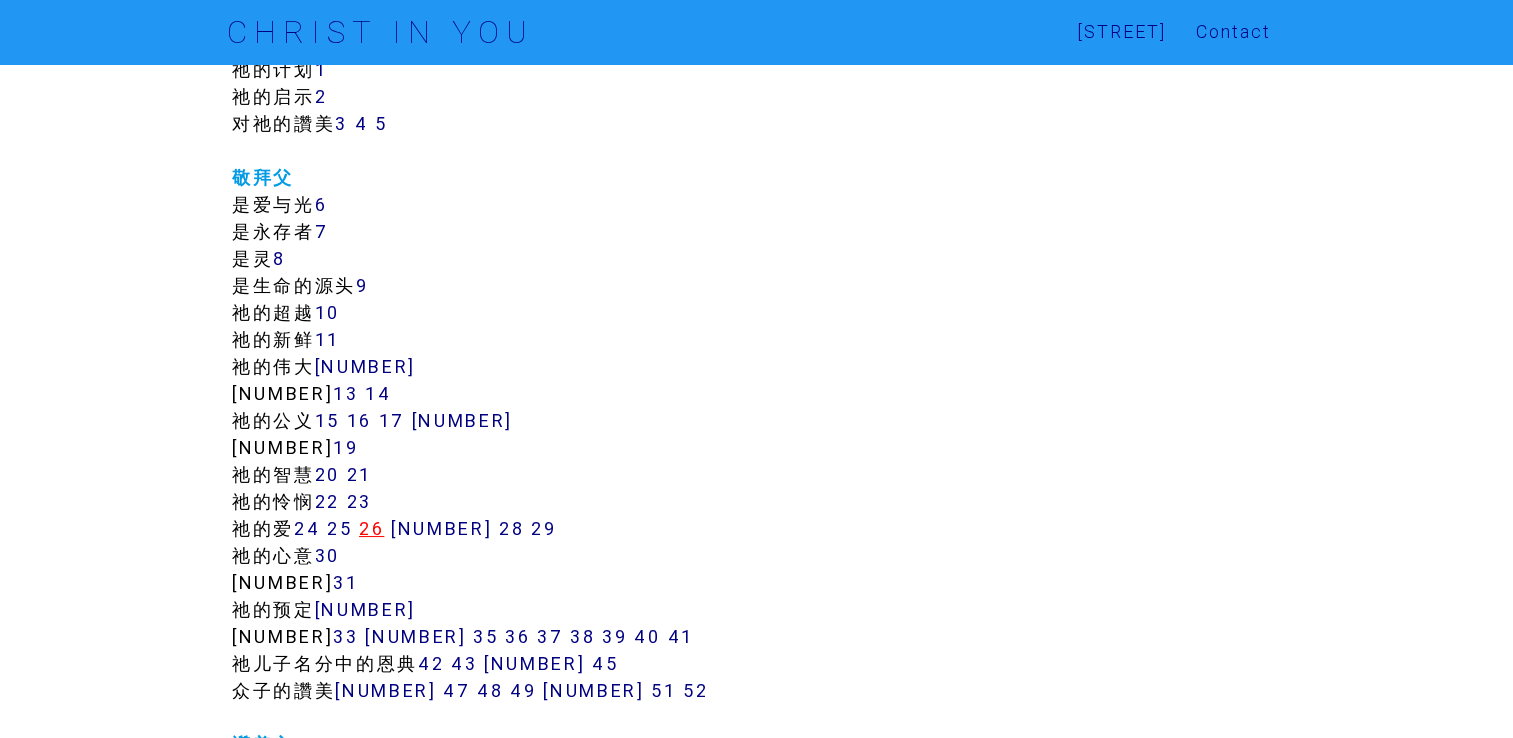 click on "26" at bounding box center (371, 528) 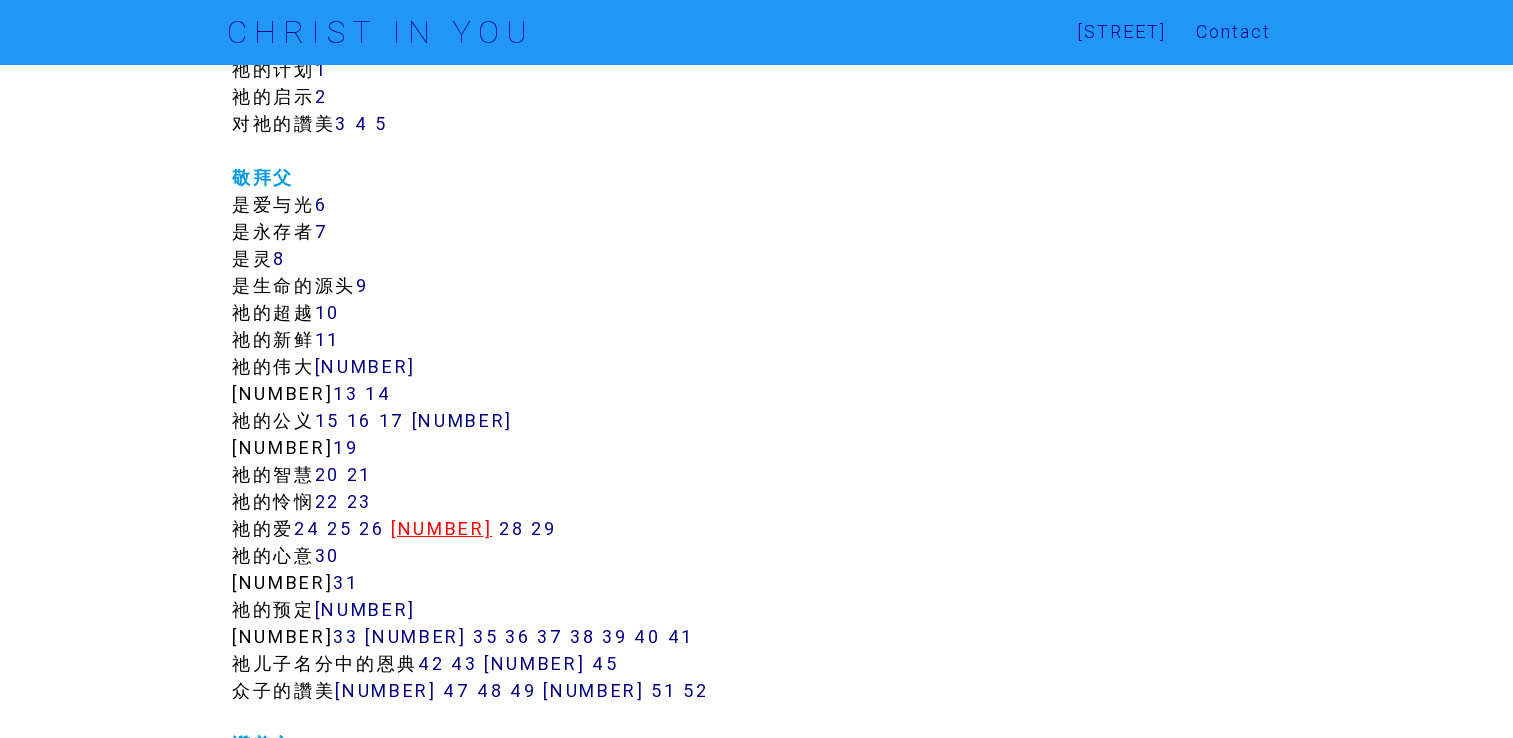 click on "27" at bounding box center [441, 528] 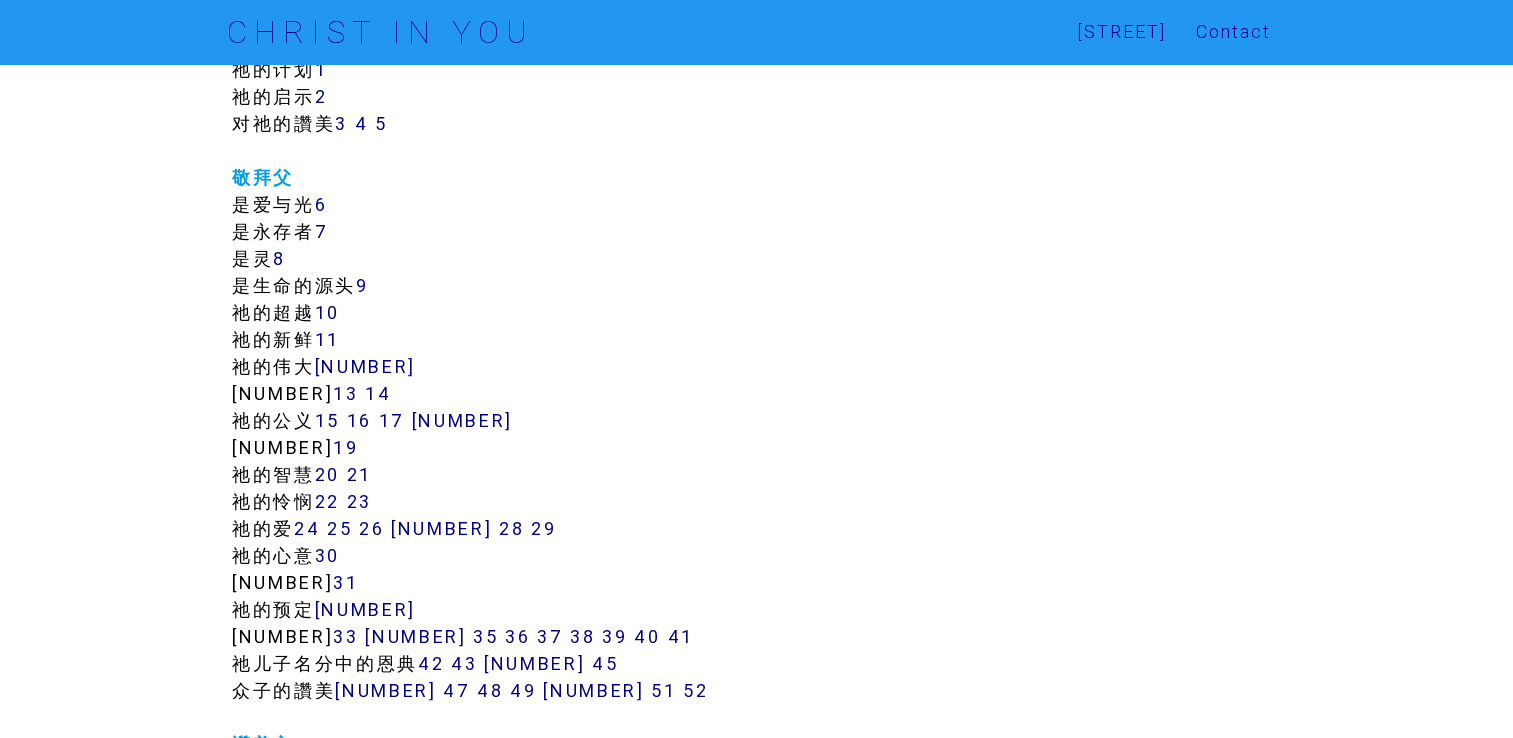 scroll, scrollTop: 533, scrollLeft: 0, axis: vertical 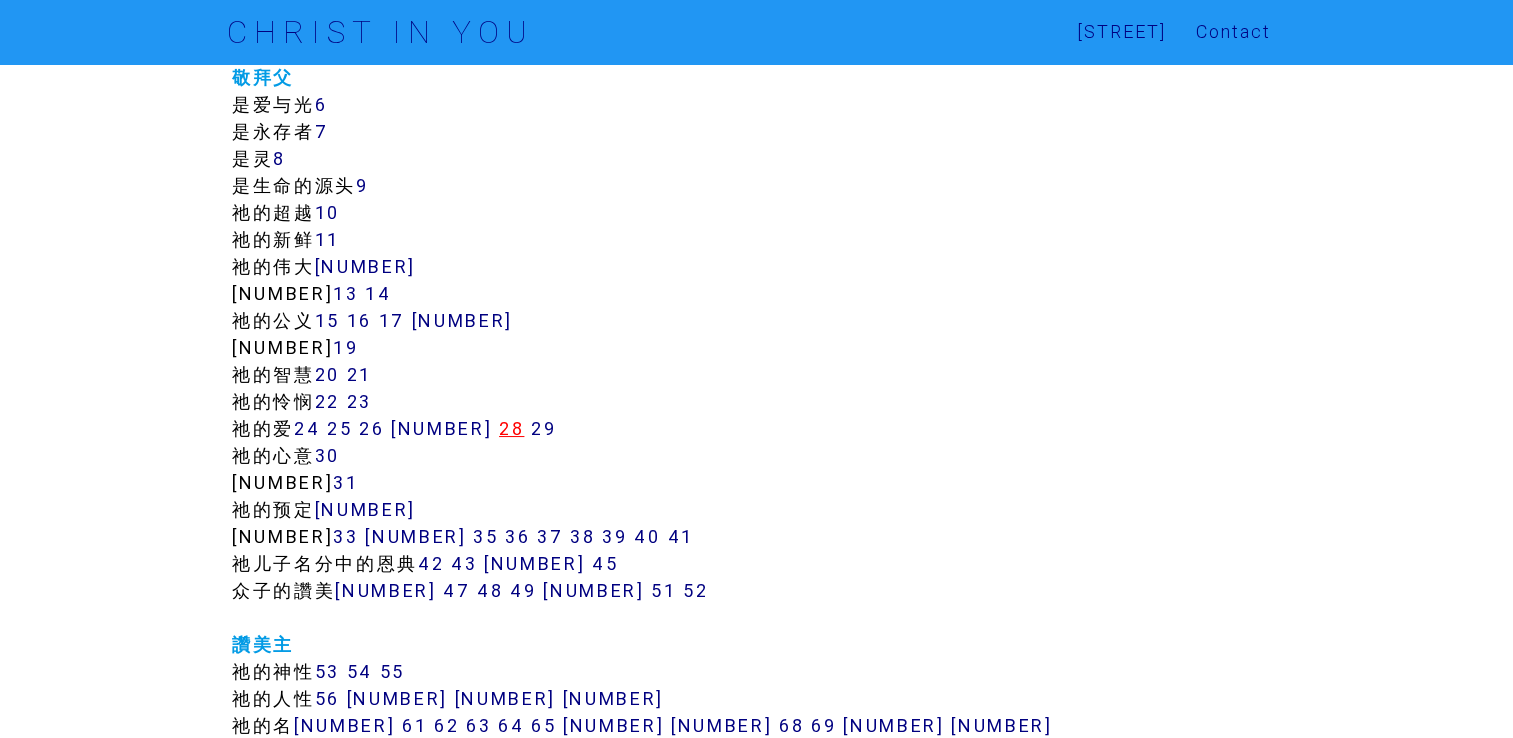 click on "[NUMBER]" at bounding box center [511, 428] 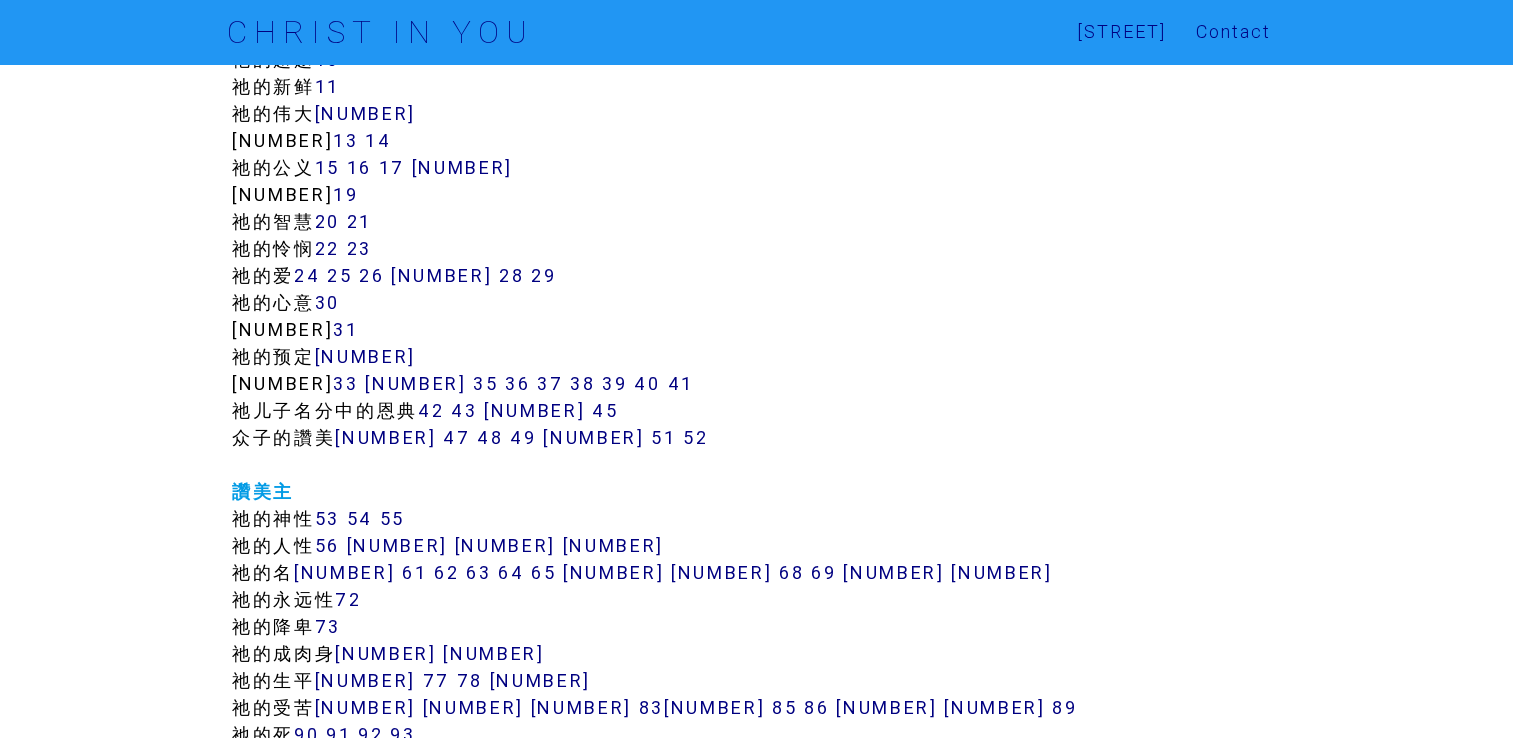 scroll, scrollTop: 733, scrollLeft: 0, axis: vertical 